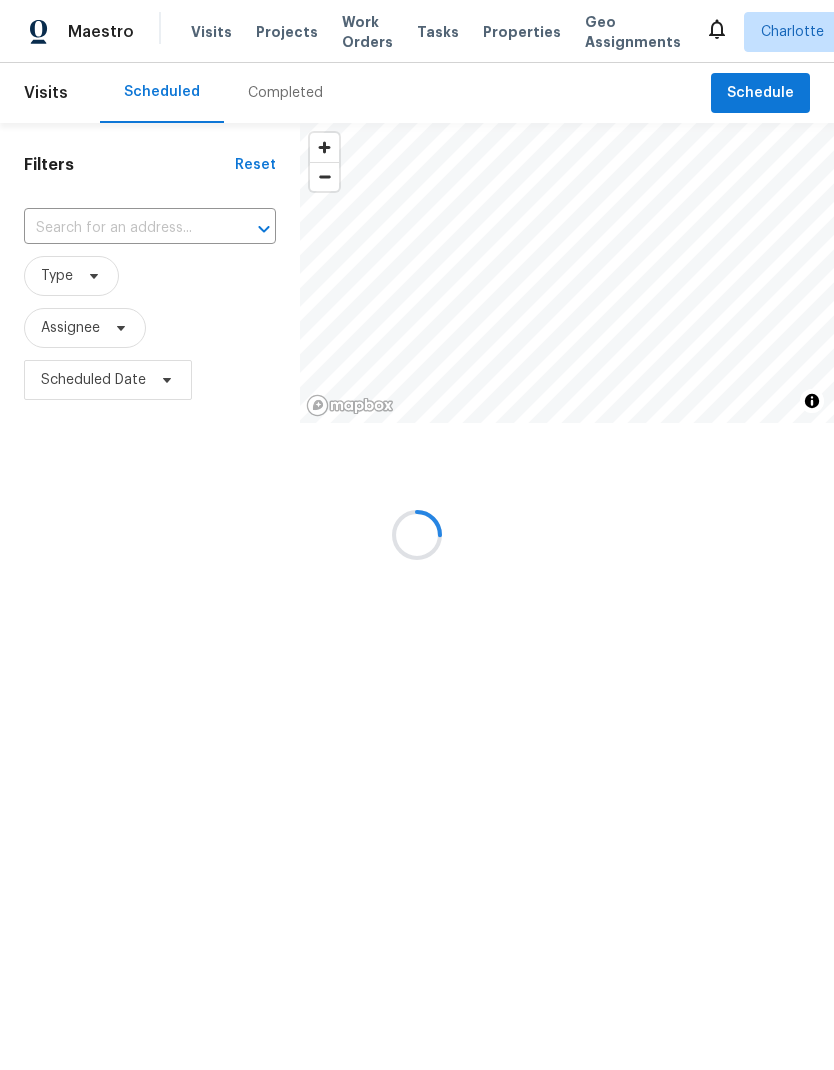 scroll, scrollTop: 0, scrollLeft: 0, axis: both 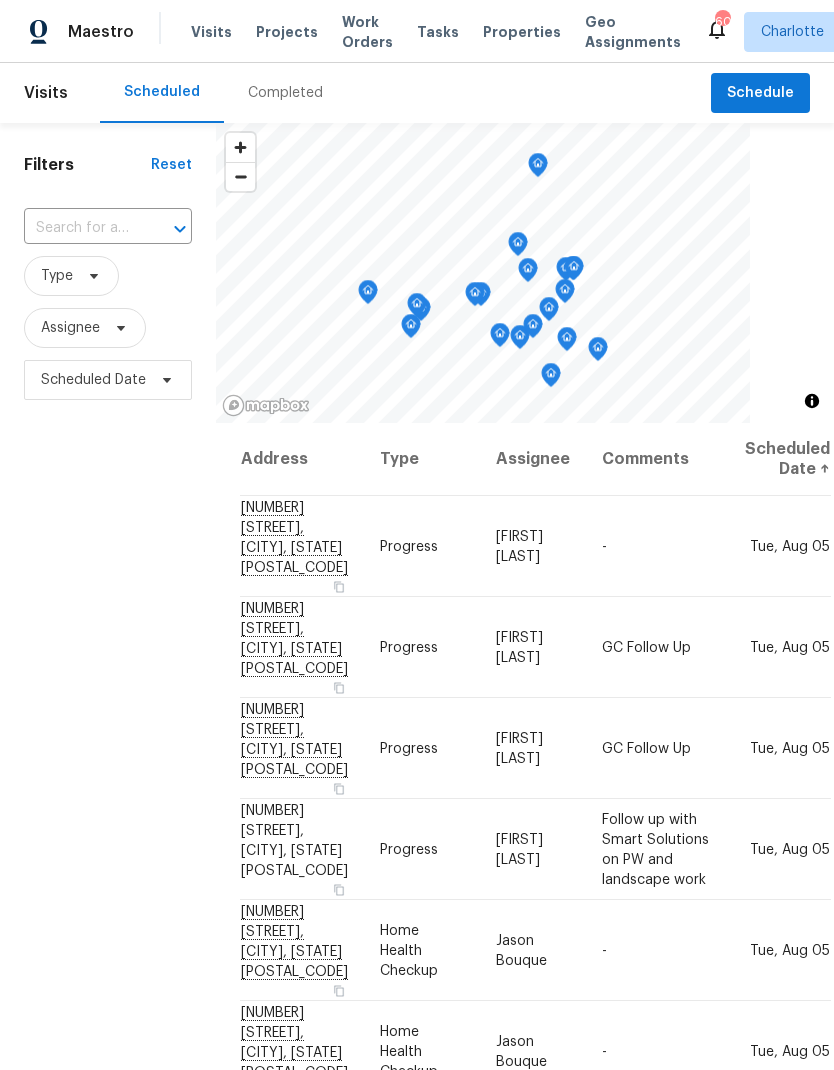 click on "Filters Reset ​ Type Assignee Scheduled Date" at bounding box center (108, 701) 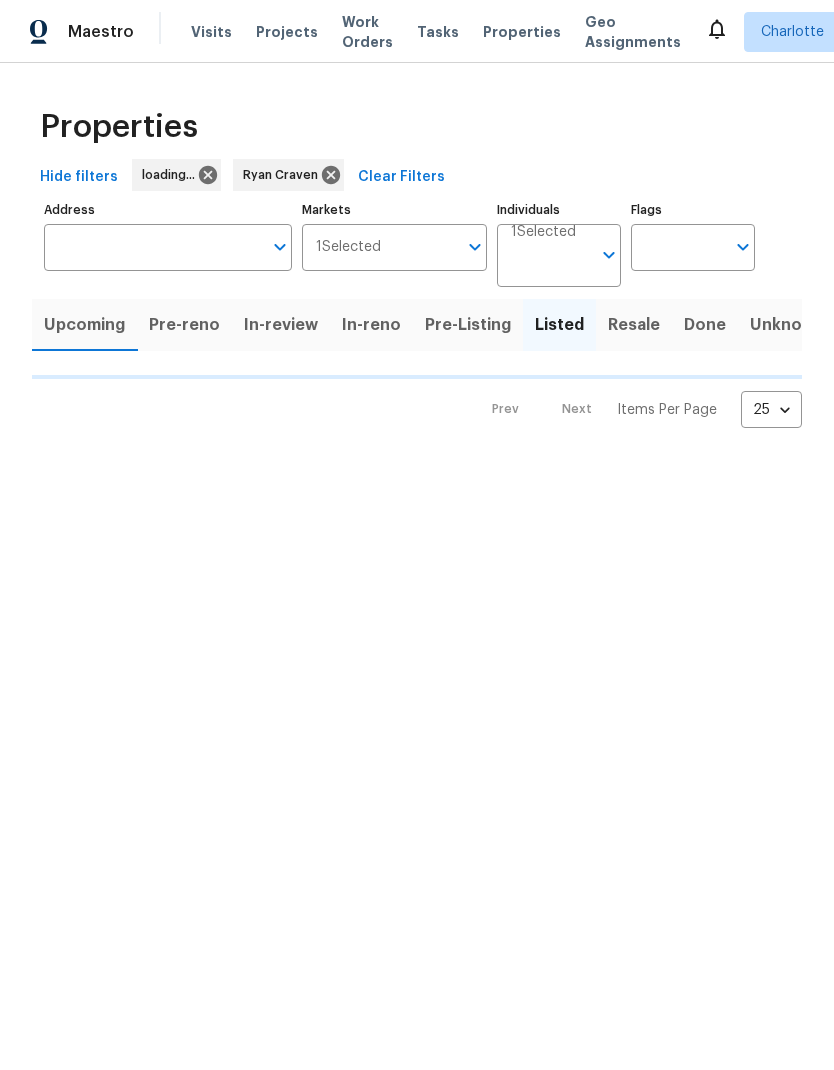 scroll, scrollTop: 0, scrollLeft: 0, axis: both 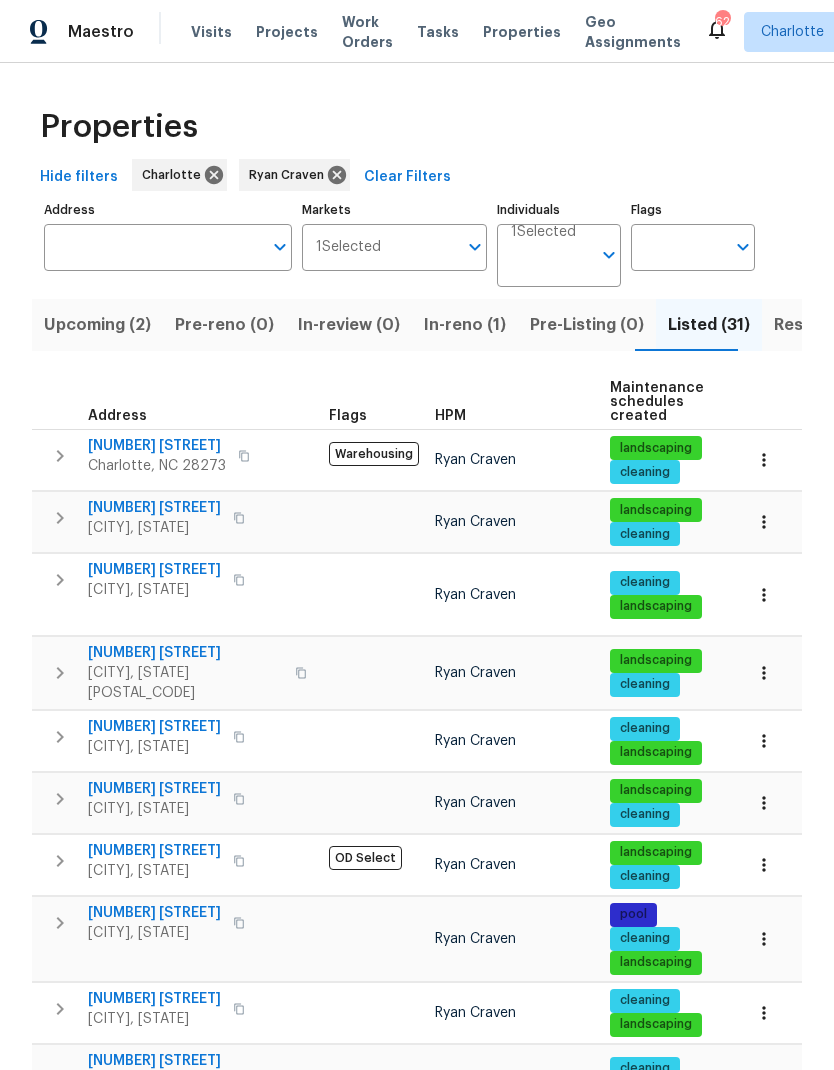 click on "Resale (3)" at bounding box center (813, 325) 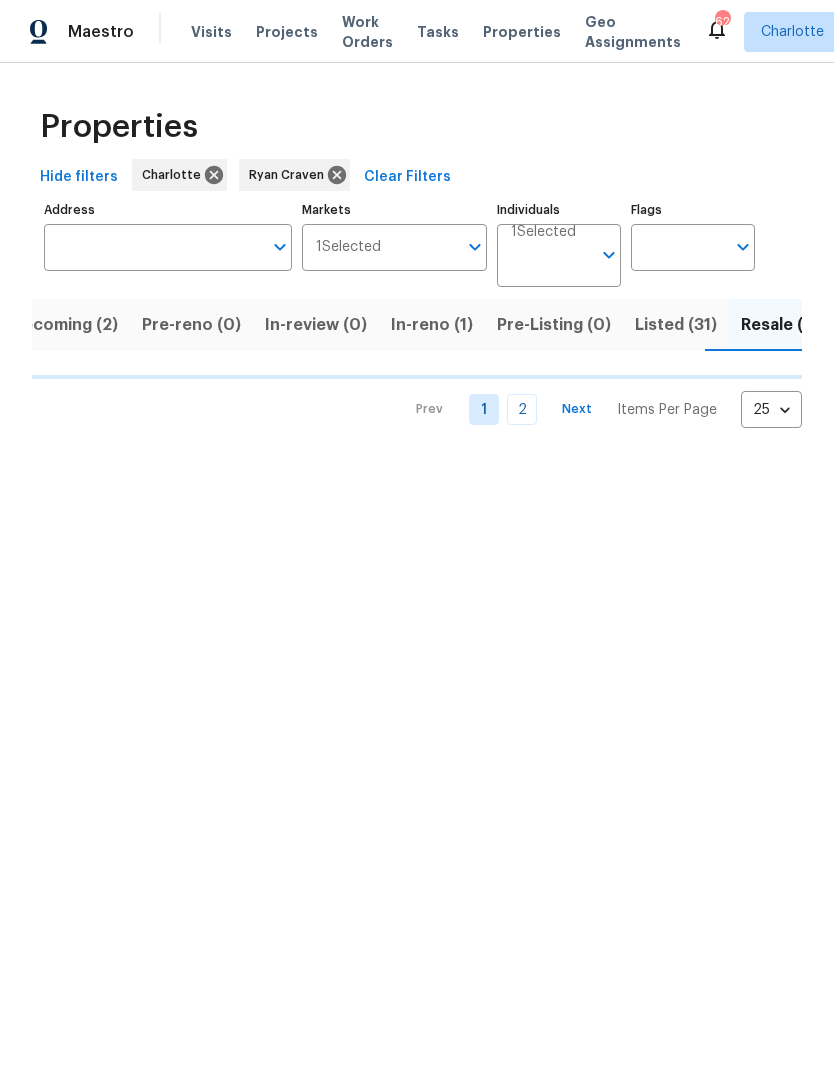 scroll, scrollTop: 0, scrollLeft: 35, axis: horizontal 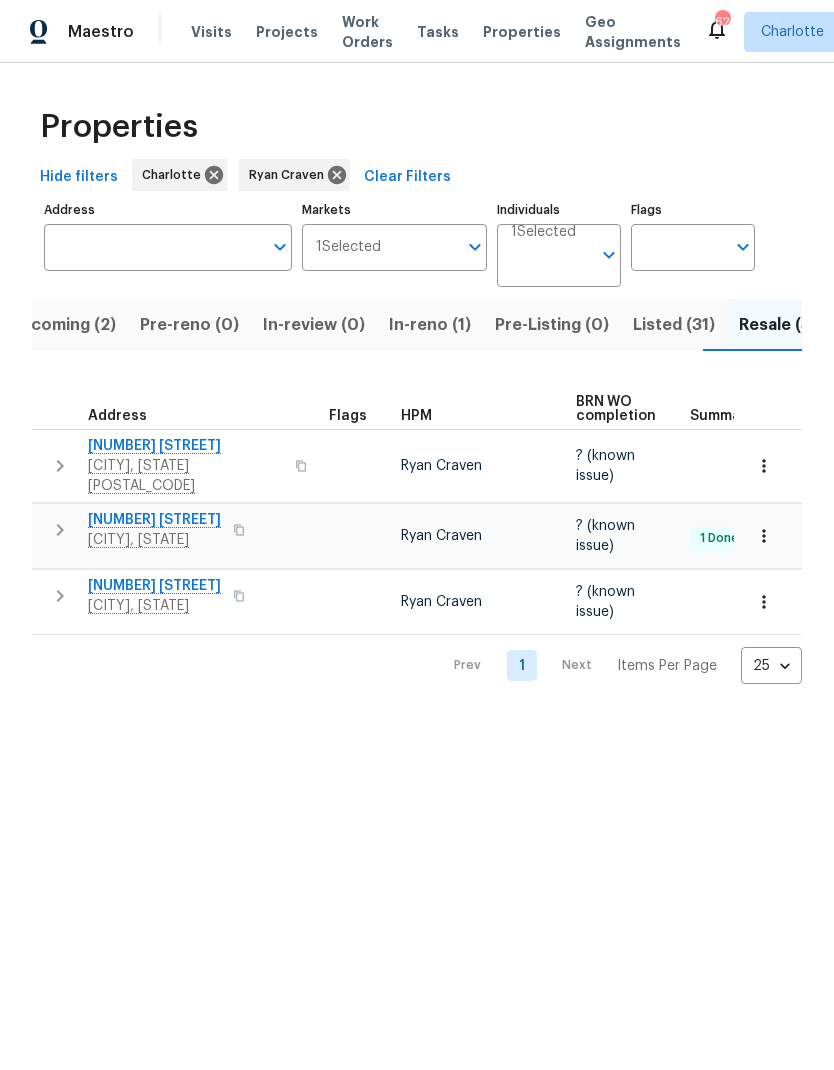 click on "Listed (31)" at bounding box center (674, 325) 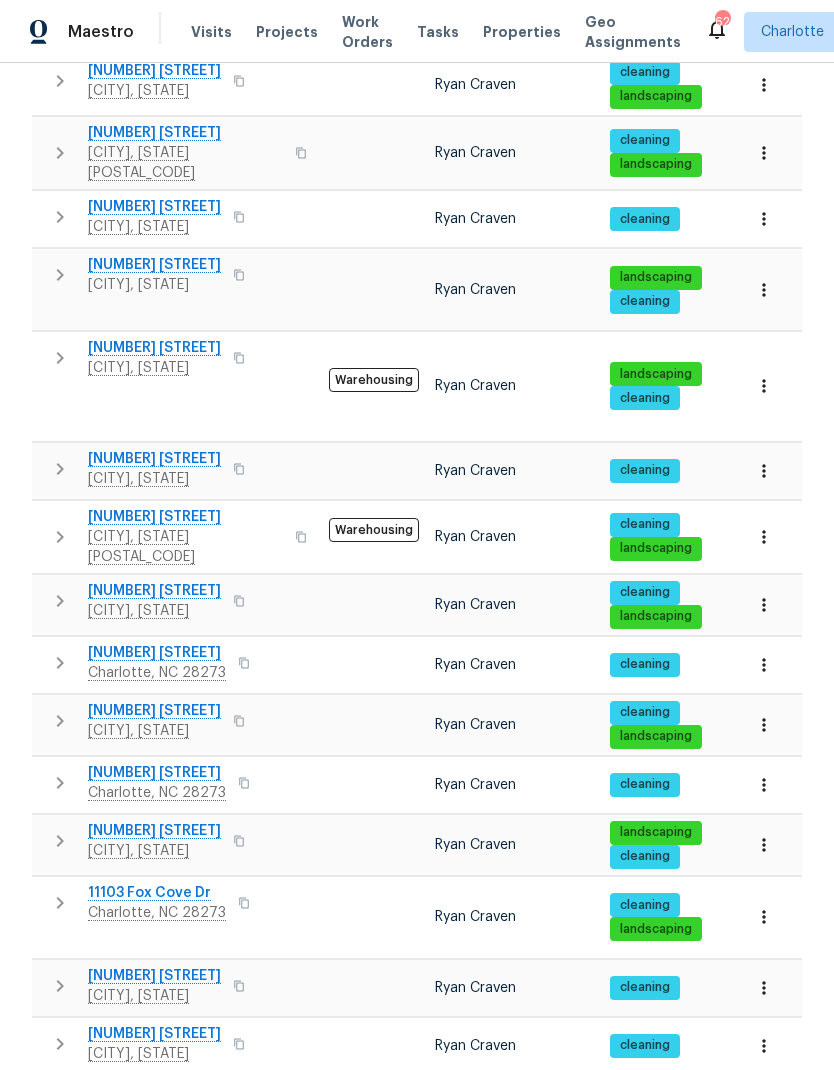 scroll, scrollTop: 927, scrollLeft: 0, axis: vertical 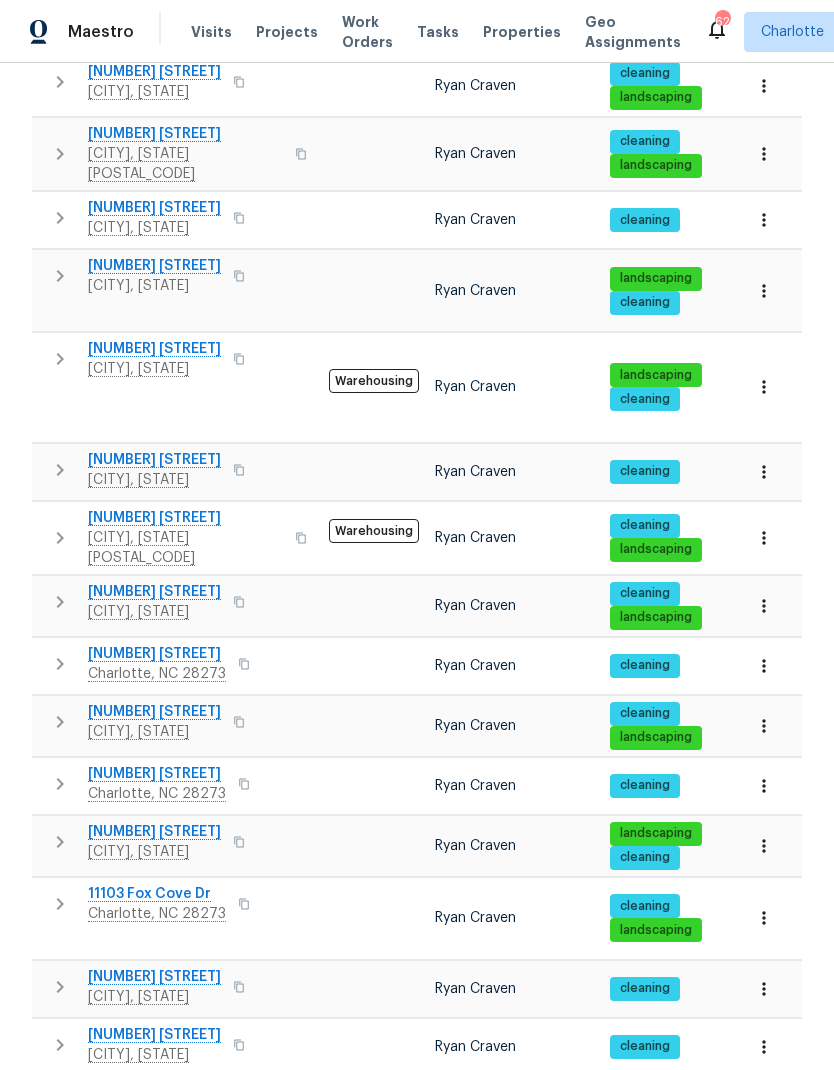 click on "2" at bounding box center (522, 1230) 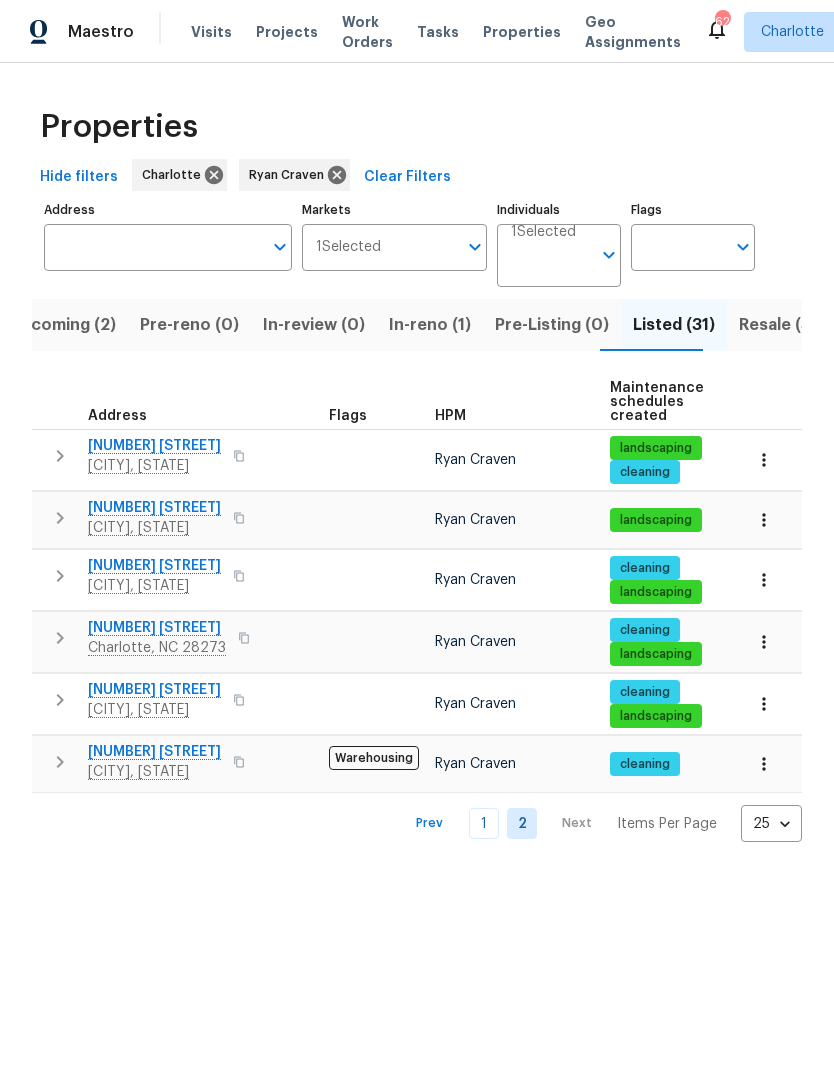 click at bounding box center (60, 576) 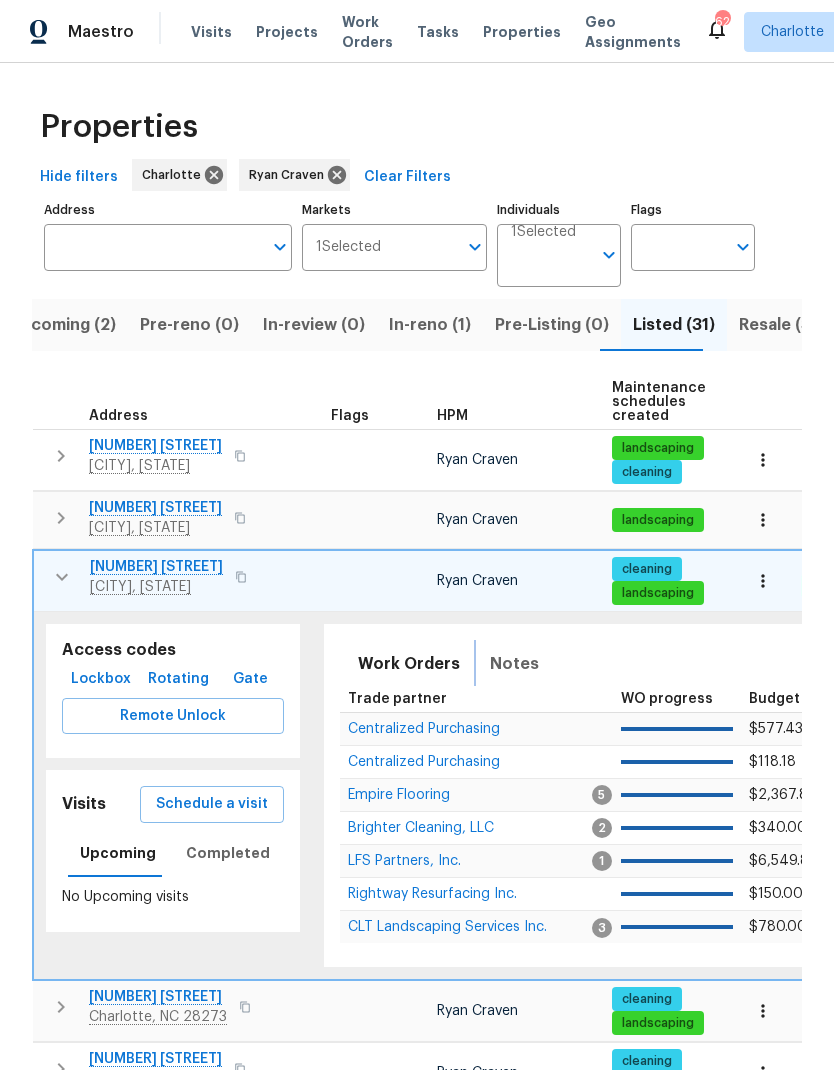 click on "Notes" at bounding box center (514, 664) 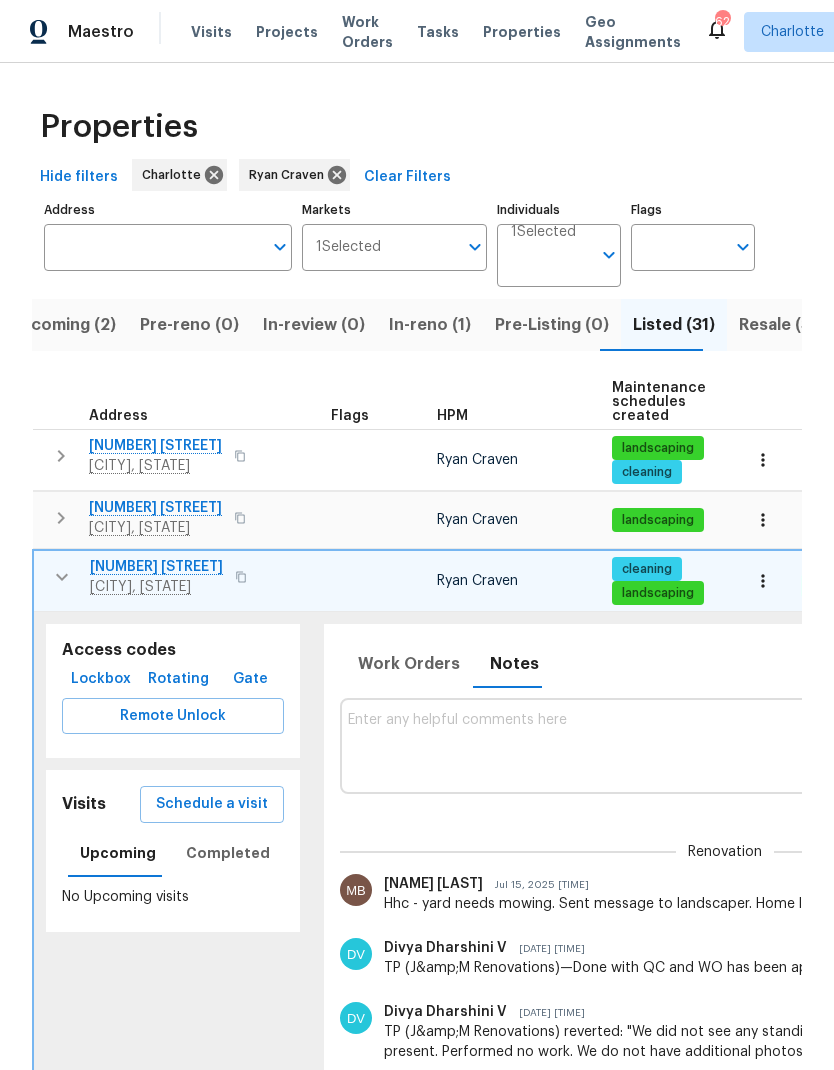 click 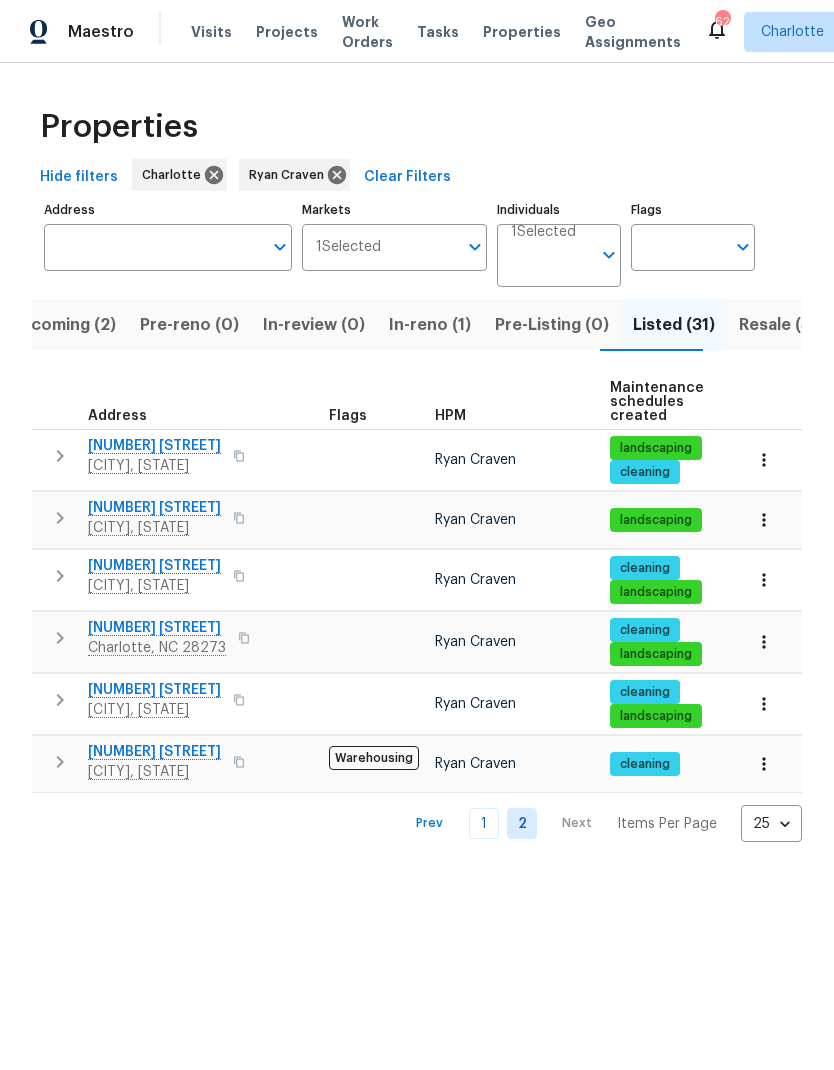 click 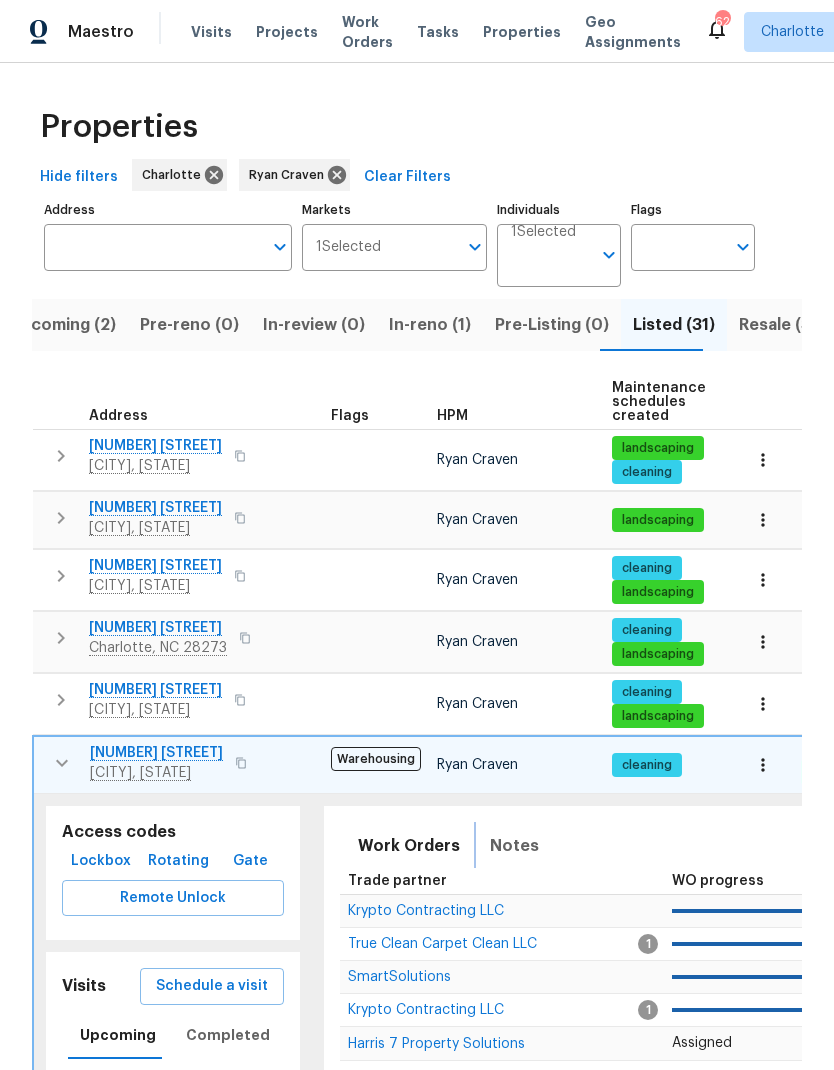 click on "Notes" at bounding box center [514, 846] 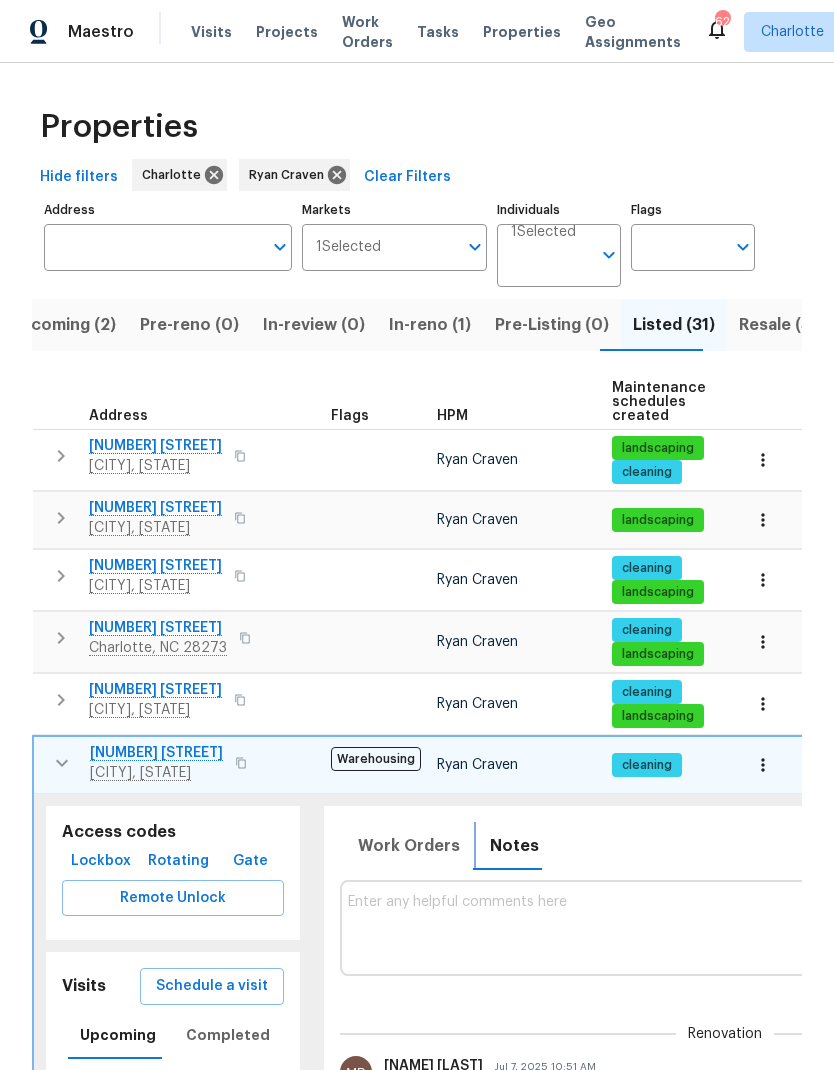scroll, scrollTop: 0, scrollLeft: 0, axis: both 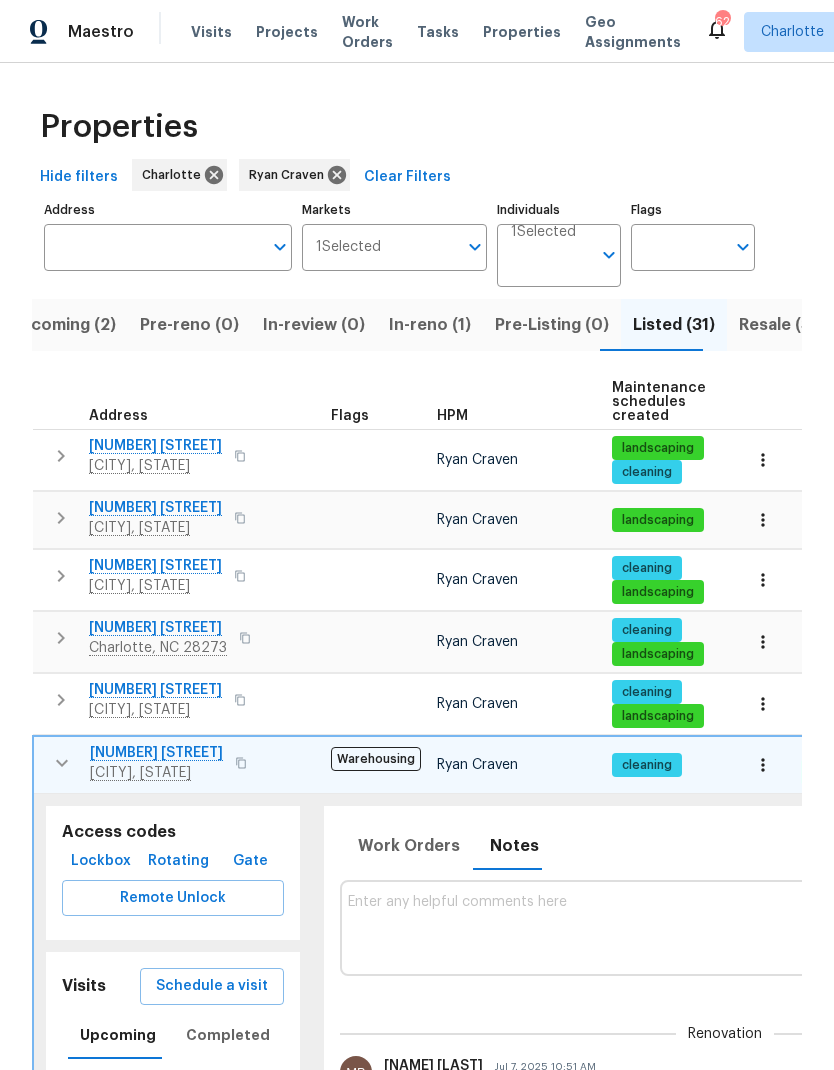 click 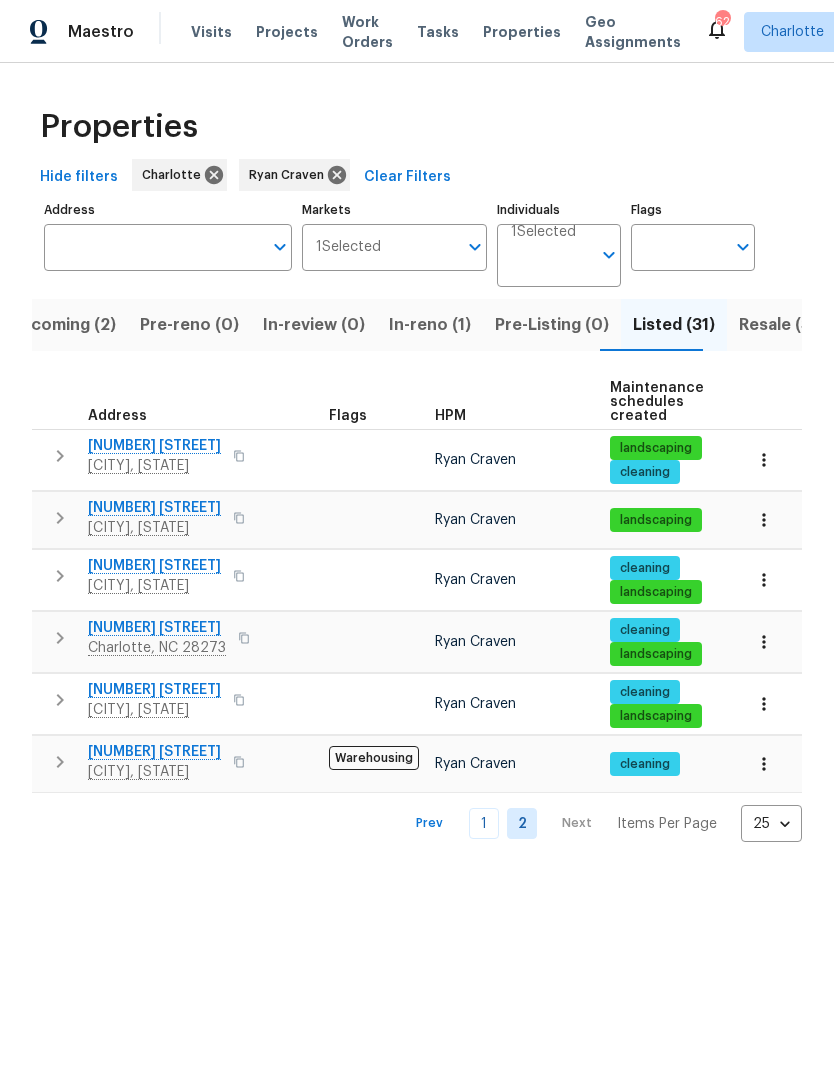 click on "Maestro Visits Projects Work Orders Tasks Properties Geo Assignments 62 Charlotte Ryan Craven Properties Hide filters Charlotte Ryan Craven Clear Filters Address Address Markets 1  Selected Markets Individuals 1  Selected Individuals Flags Flags Upcoming (2) Pre-reno (0) In-review (0) In-reno (1) Pre-Listing (0) Listed (31) Resale (3) Done (223) Unknown (0) Address Flags HPM Maintenance schedules created Work Order Completion List date DOM 2683 Beulah Church Rd Matthews, NC 28104 Ryan Craven landscaping cleaning 18 Done 03/14/25 144 7401 Limerick Dr Charlotte, NC 28270 Ryan Craven landscaping 9 Done 02/03/25 183 15923 Prescott Hill Ave Charlotte, NC 28277 Ryan Craven cleaning landscaping 9 Done 04/28/25 99 13617 Red Wine Ct Charlotte, NC 28273 Ryan Craven cleaning landscaping 6 Done 07/15/25 21 424 Mallard Dr Pineville, NC 28134 Ryan Craven cleaning landscaping 10 Done 1 Sent 06/18/25 48 11005 Cobb Creek Ct Charlotte, NC 28277 Warehousing Ryan Craven cleaning 4 Done 03/02/25 156 Prev 1 2 Next Items Per Page" at bounding box center (417, 437) 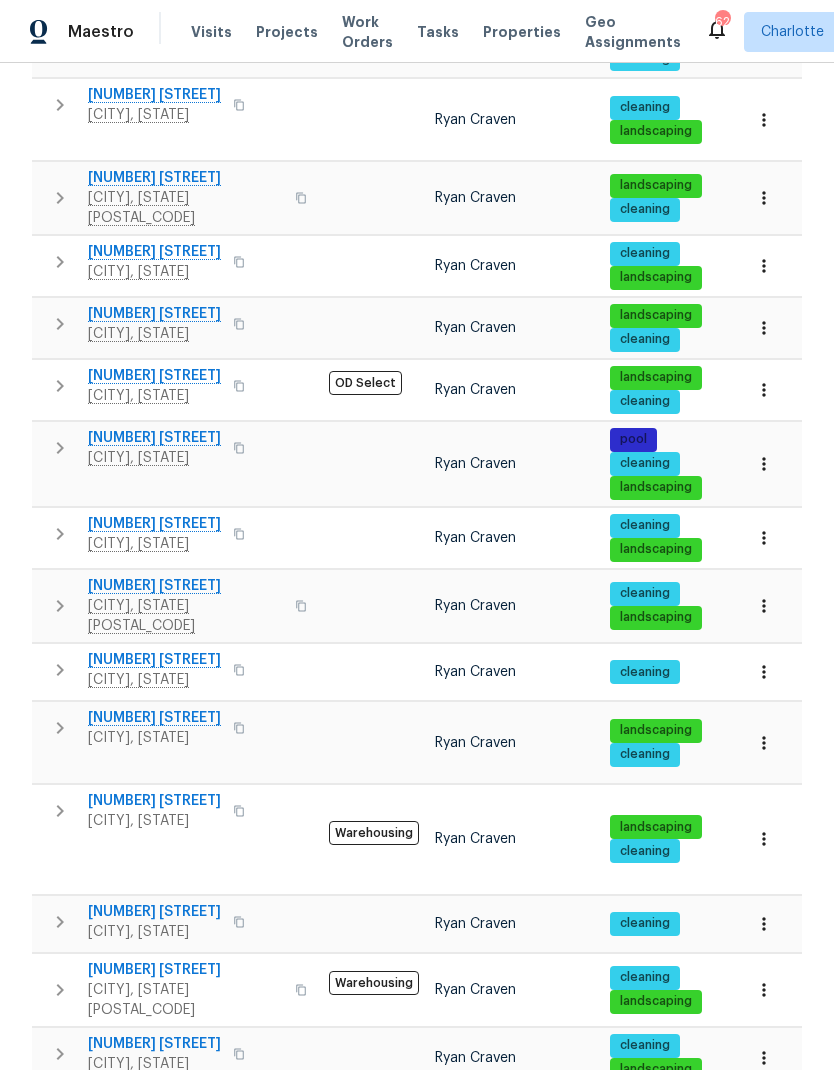 scroll, scrollTop: 472, scrollLeft: 0, axis: vertical 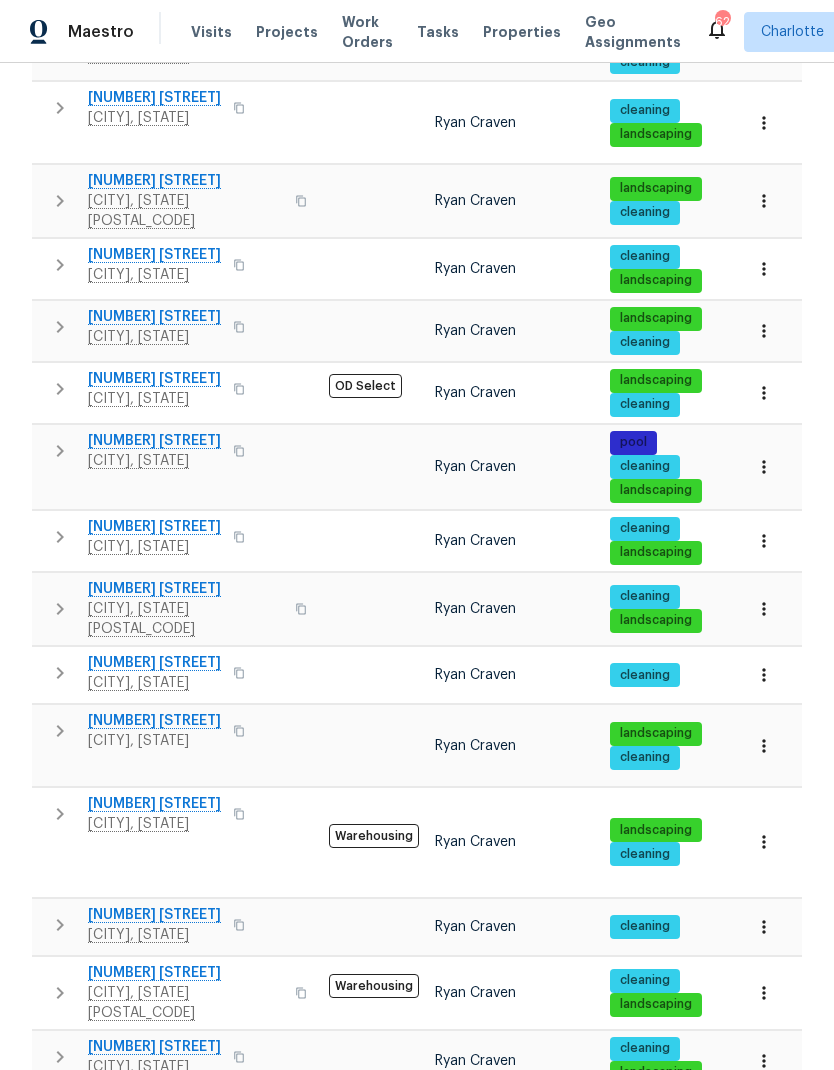 click at bounding box center [60, 451] 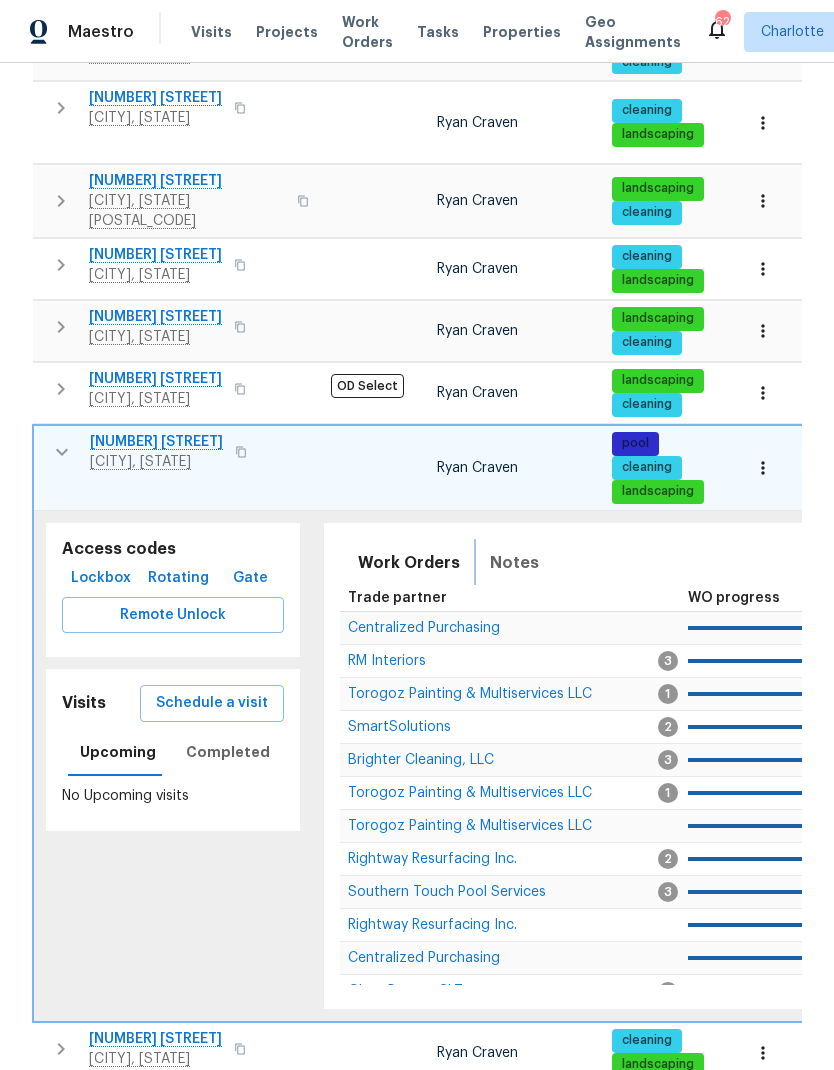 click on "Notes" at bounding box center [514, 563] 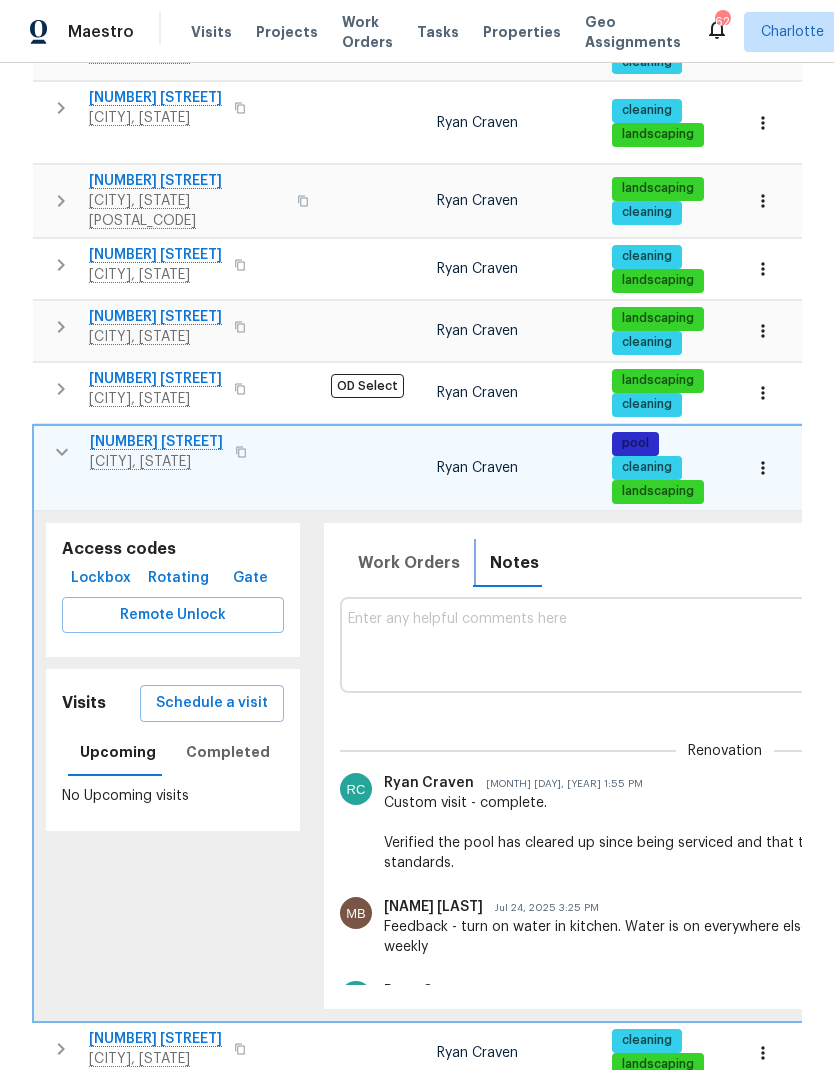 scroll, scrollTop: -1, scrollLeft: 0, axis: vertical 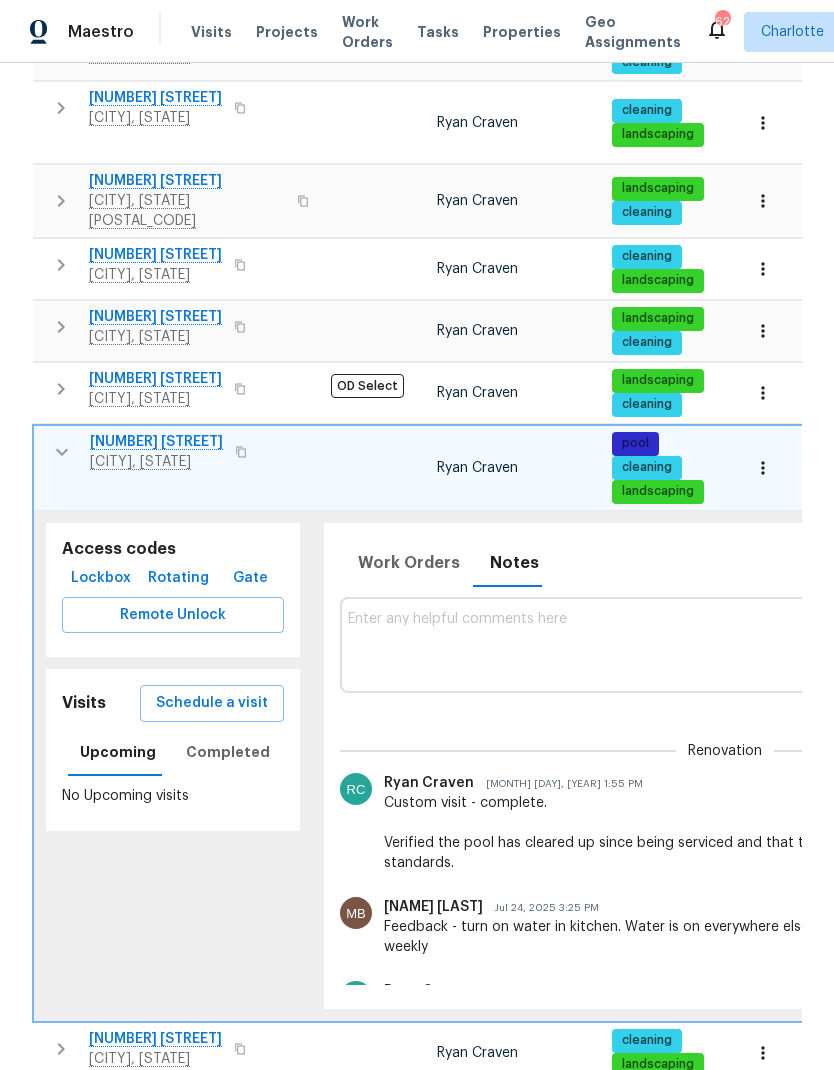 click 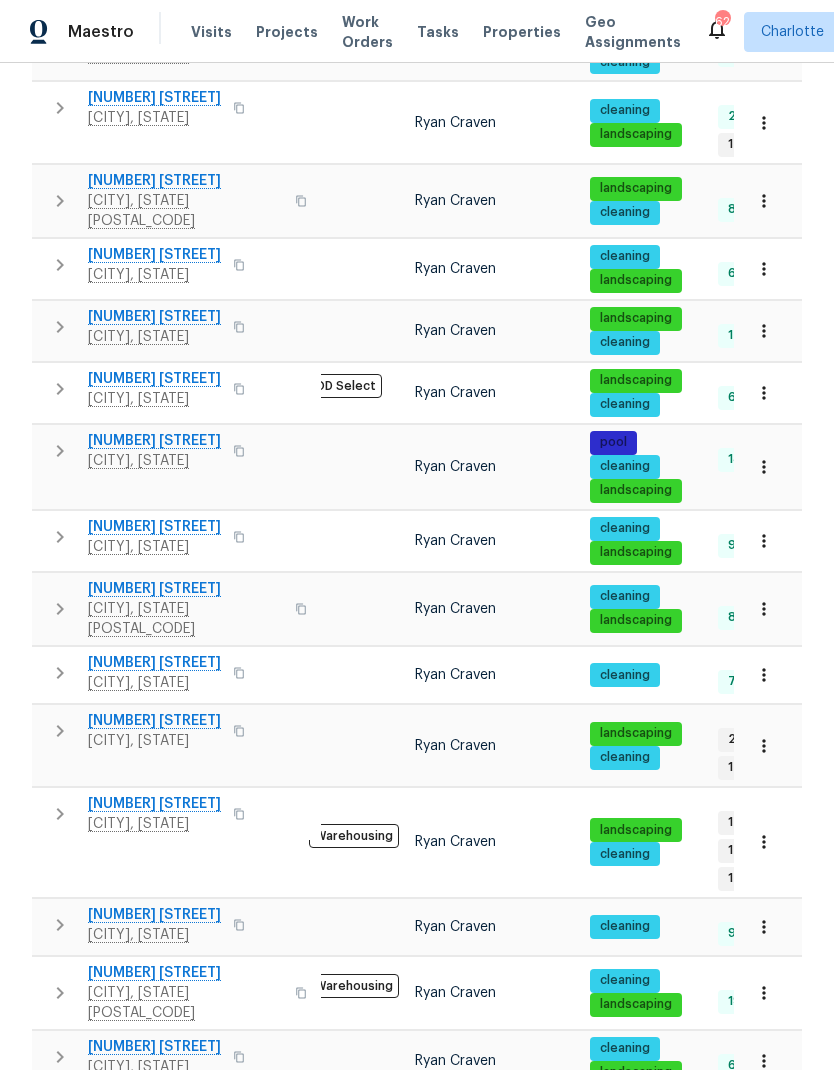 scroll, scrollTop: 0, scrollLeft: 22, axis: horizontal 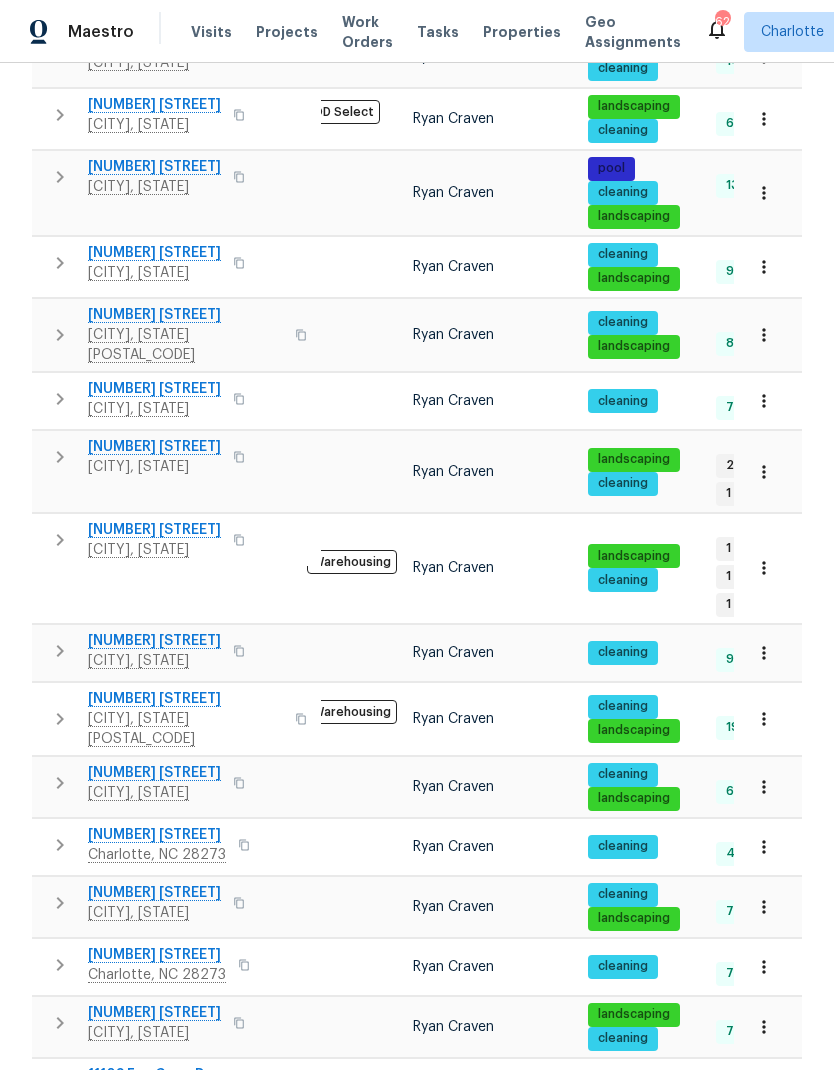 click 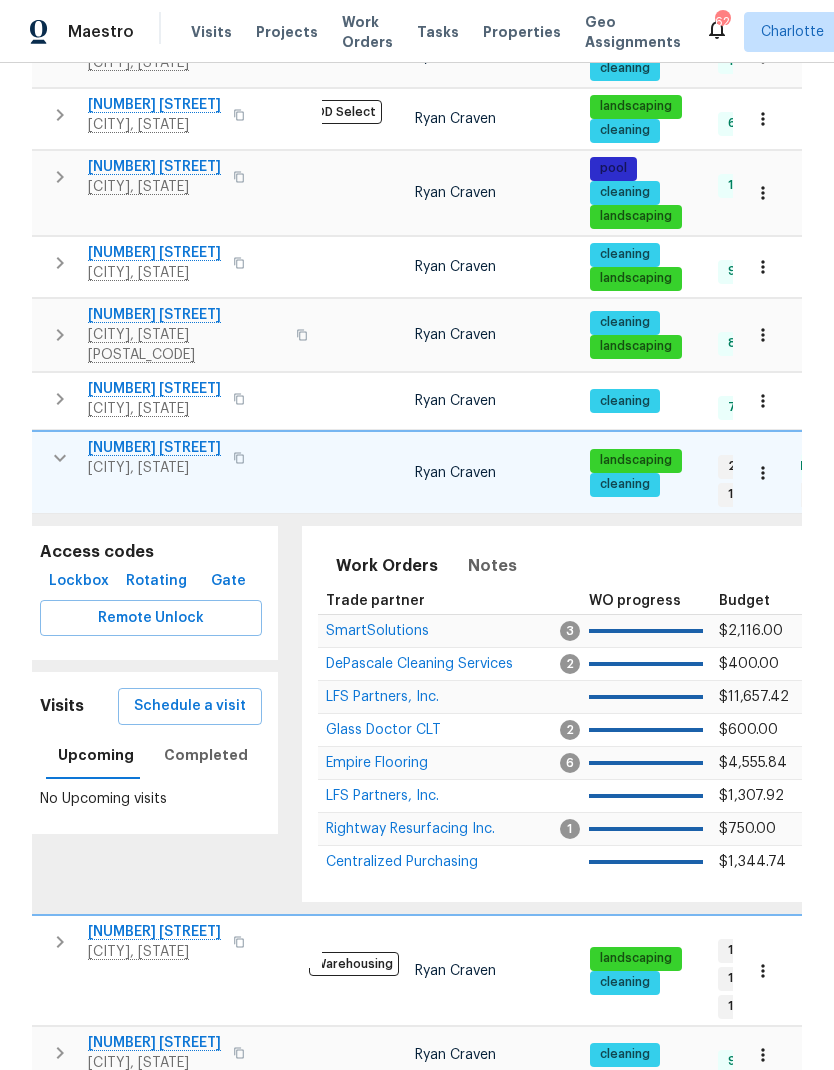 scroll, scrollTop: 0, scrollLeft: 1, axis: horizontal 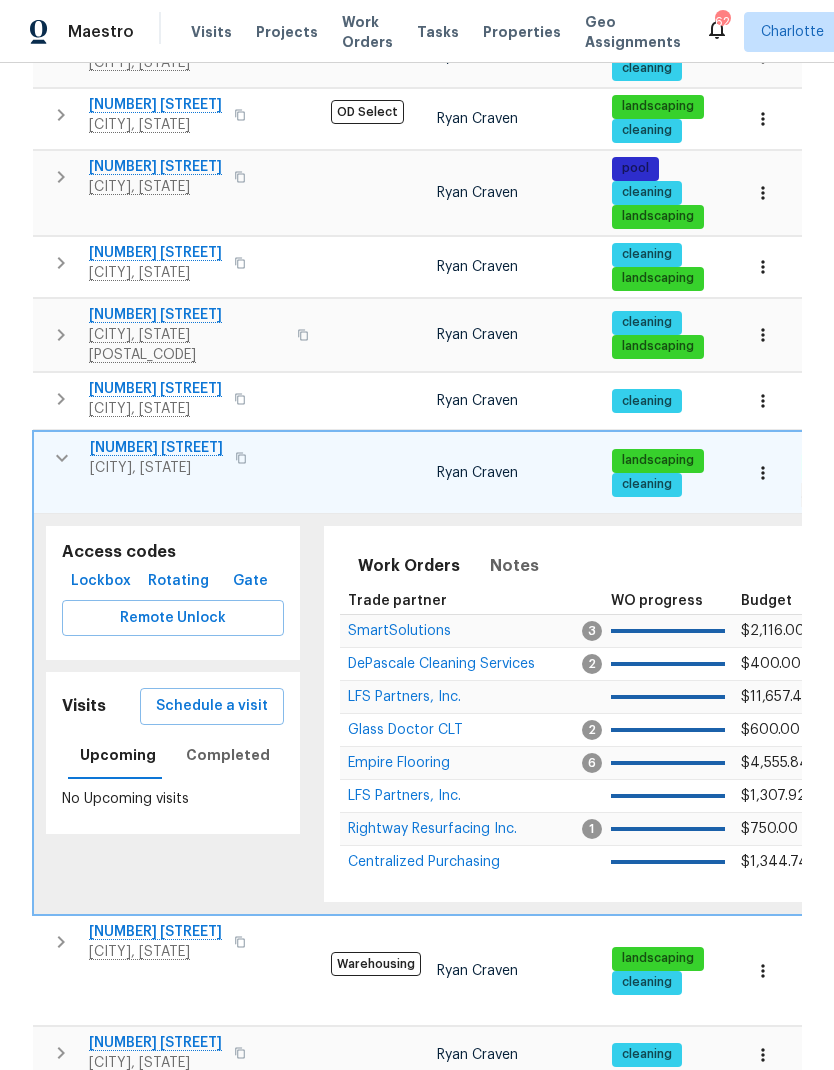 click at bounding box center (763, 473) 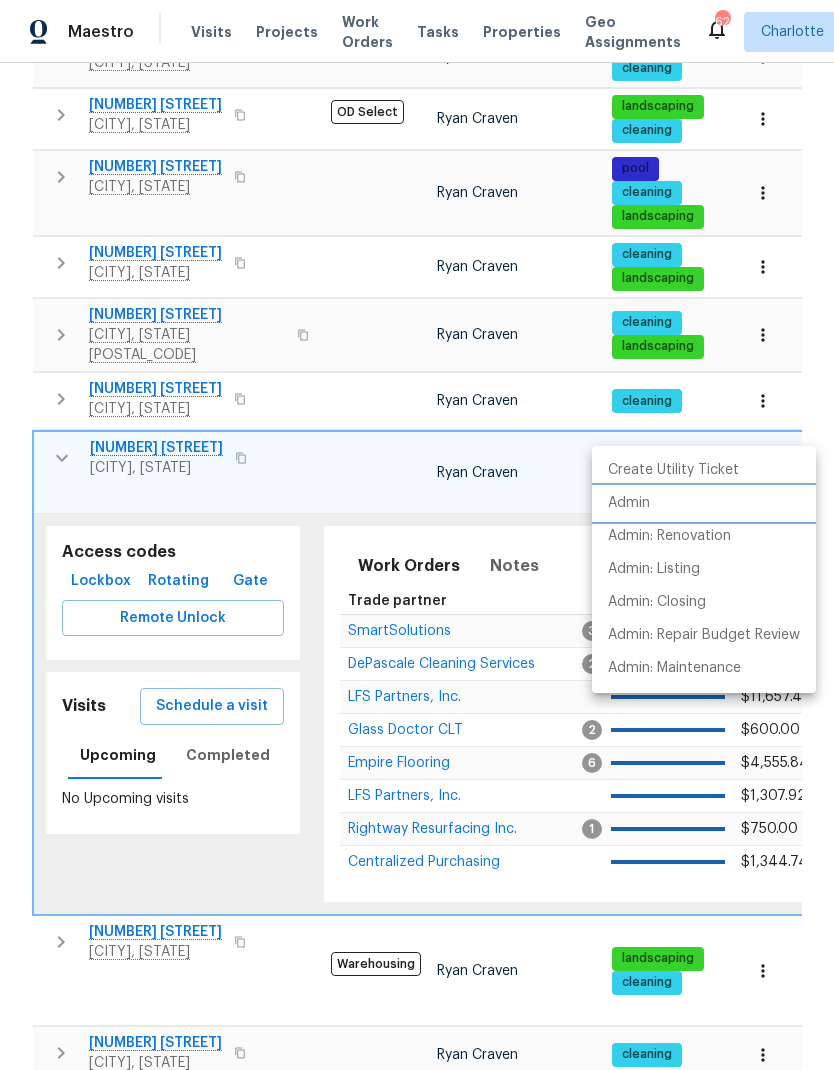 click on "Admin" at bounding box center [629, 503] 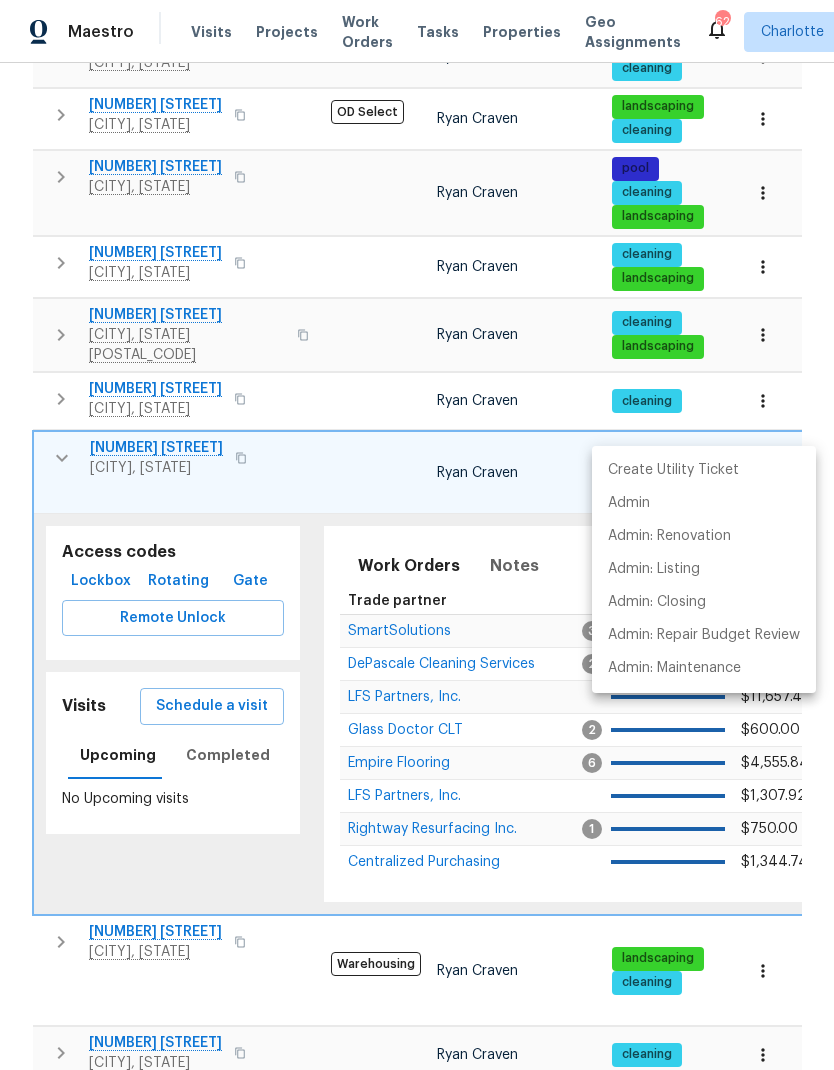 click at bounding box center [417, 535] 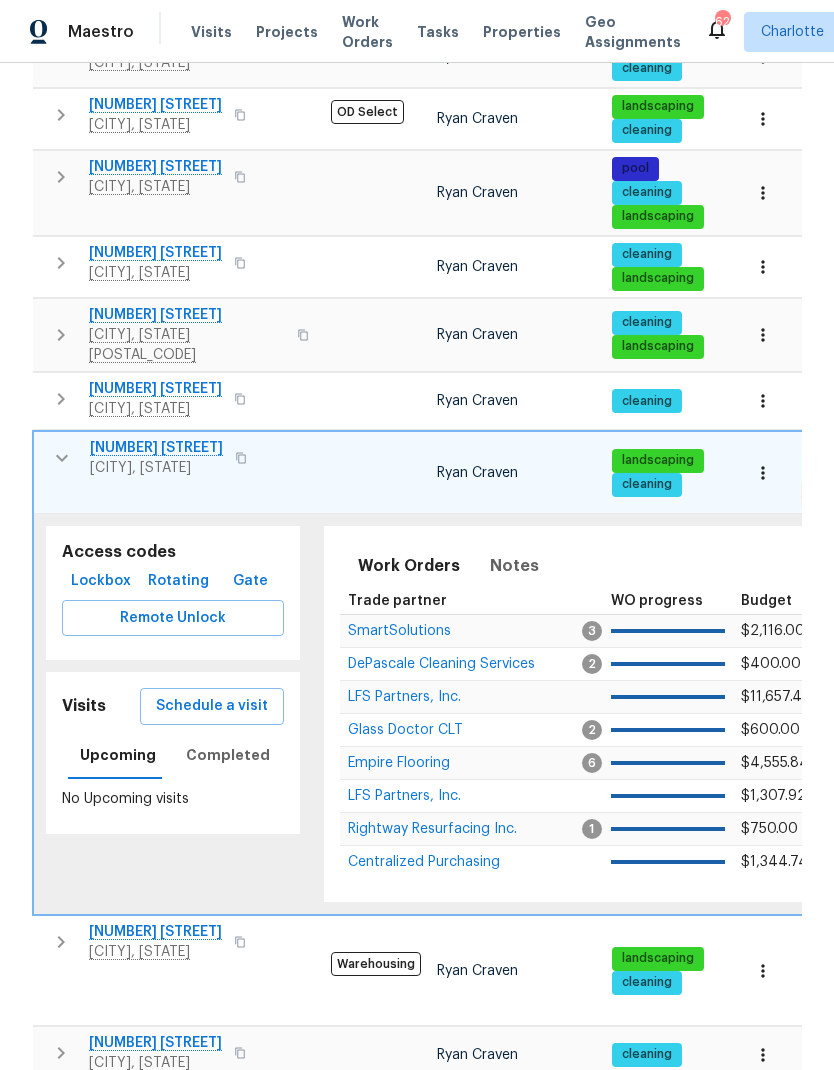 click 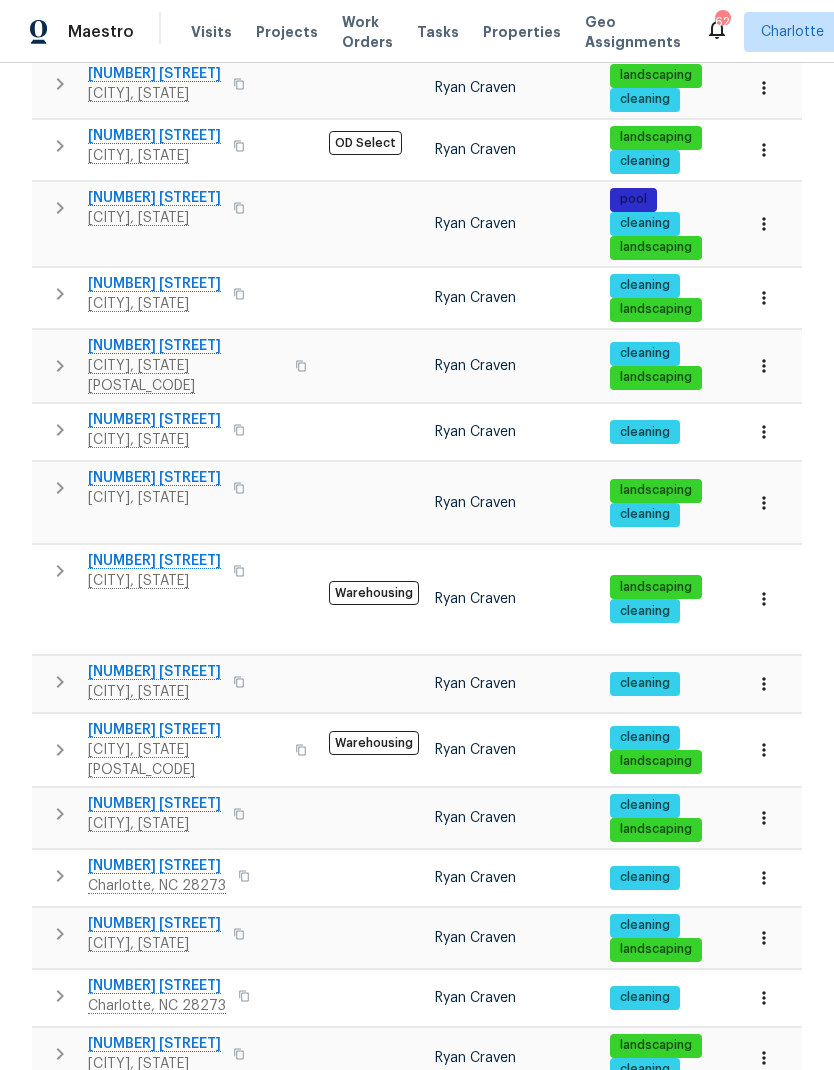 scroll, scrollTop: 735, scrollLeft: 0, axis: vertical 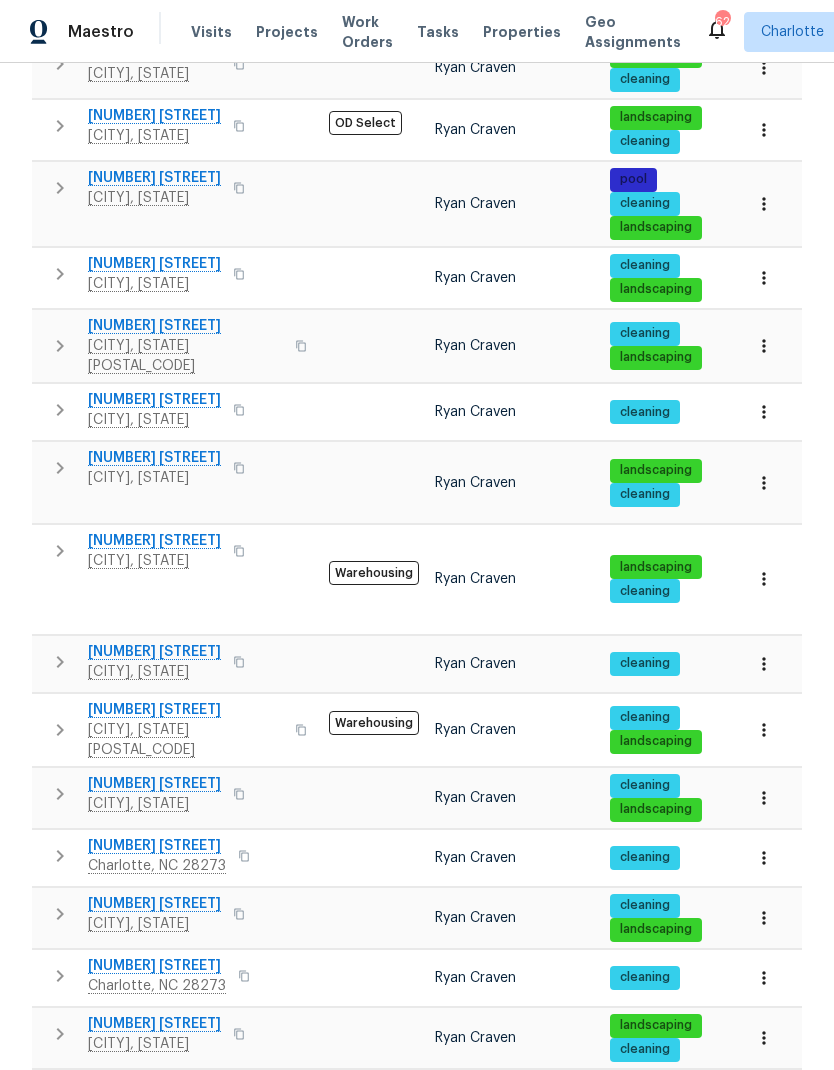 click 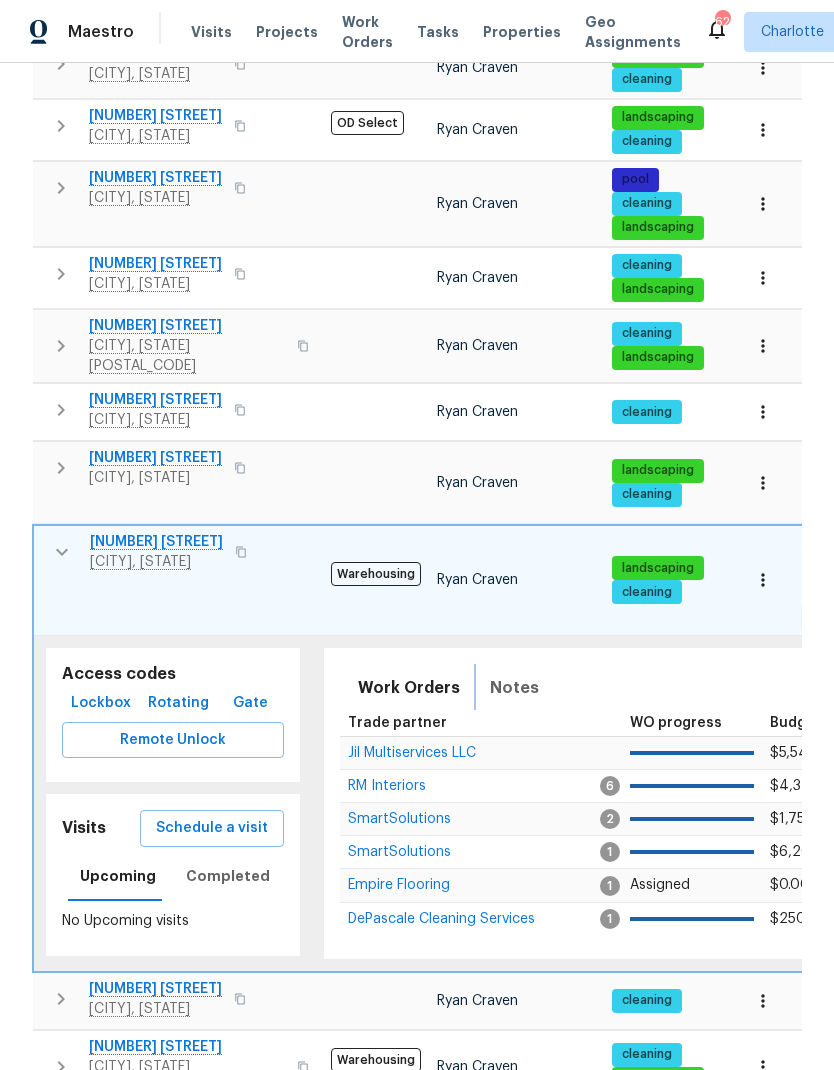 click on "Notes" at bounding box center [514, 688] 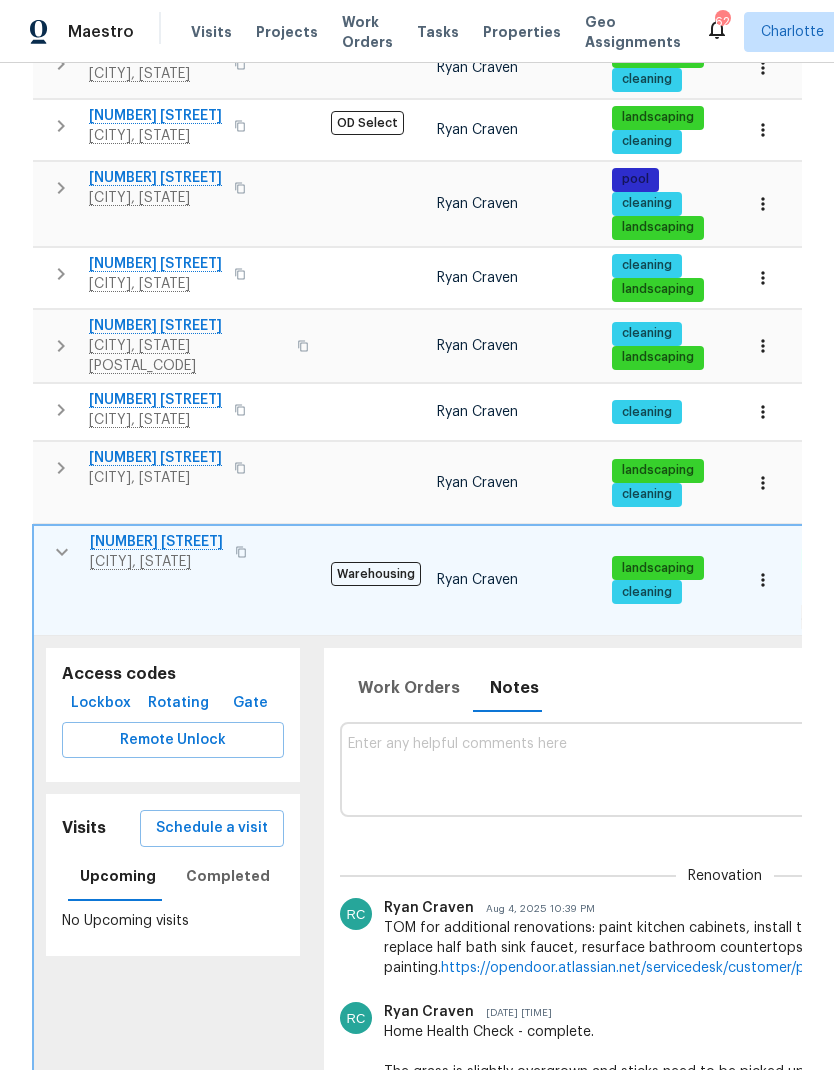 click 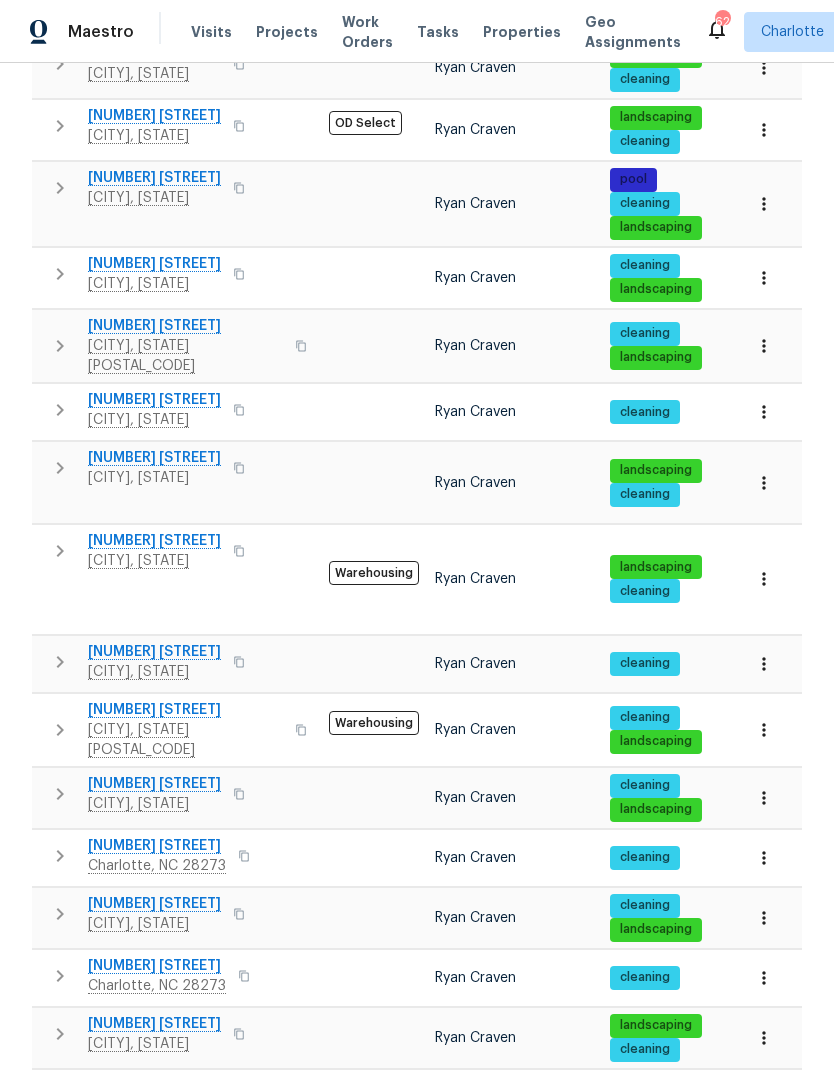click 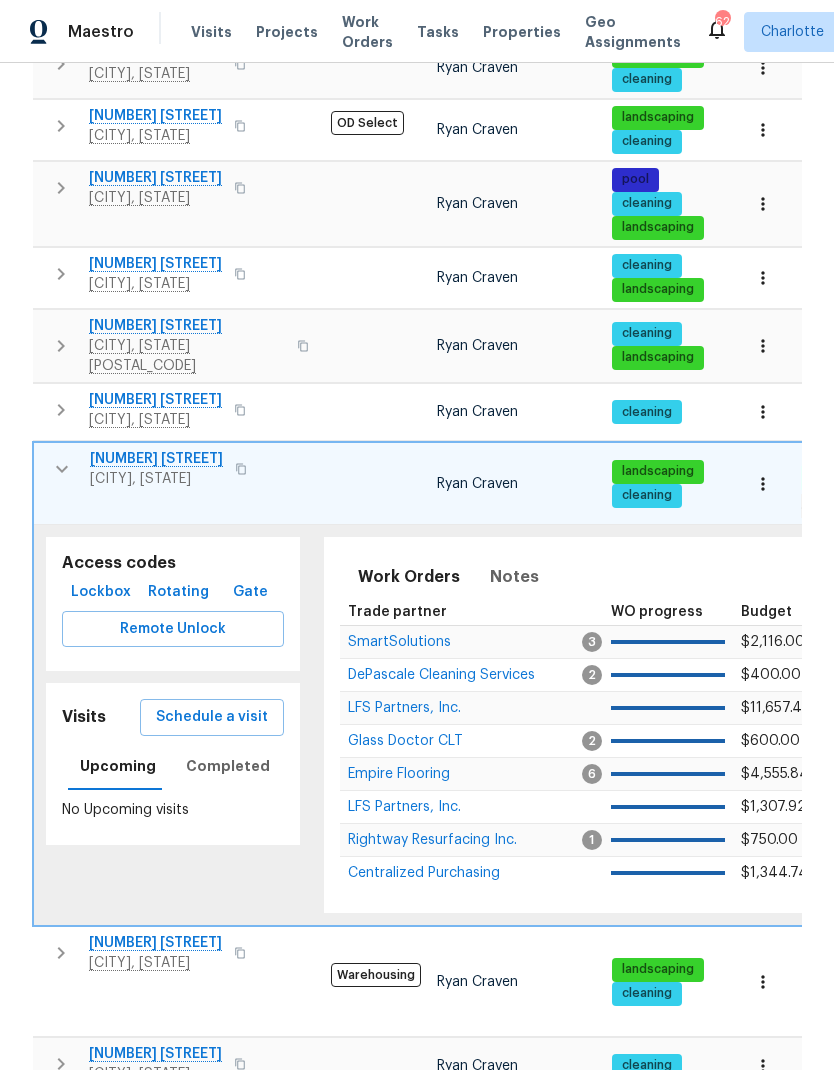 scroll, scrollTop: 0, scrollLeft: 1, axis: horizontal 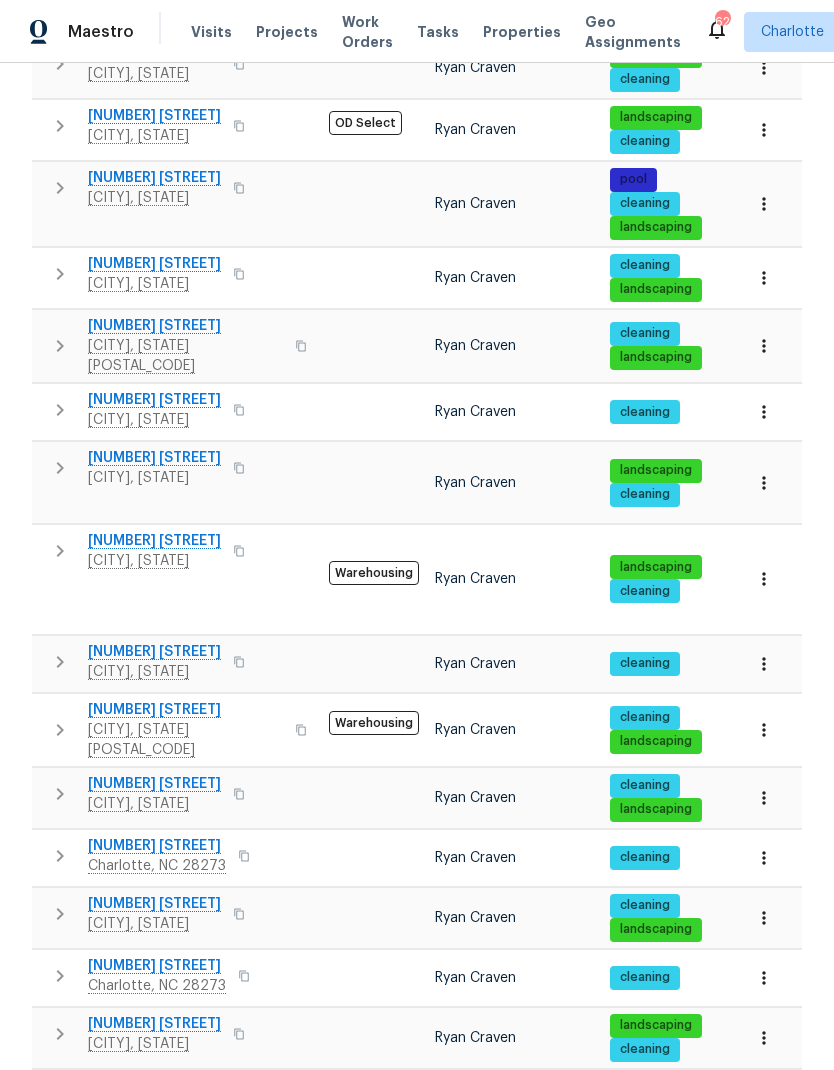 click at bounding box center [60, 551] 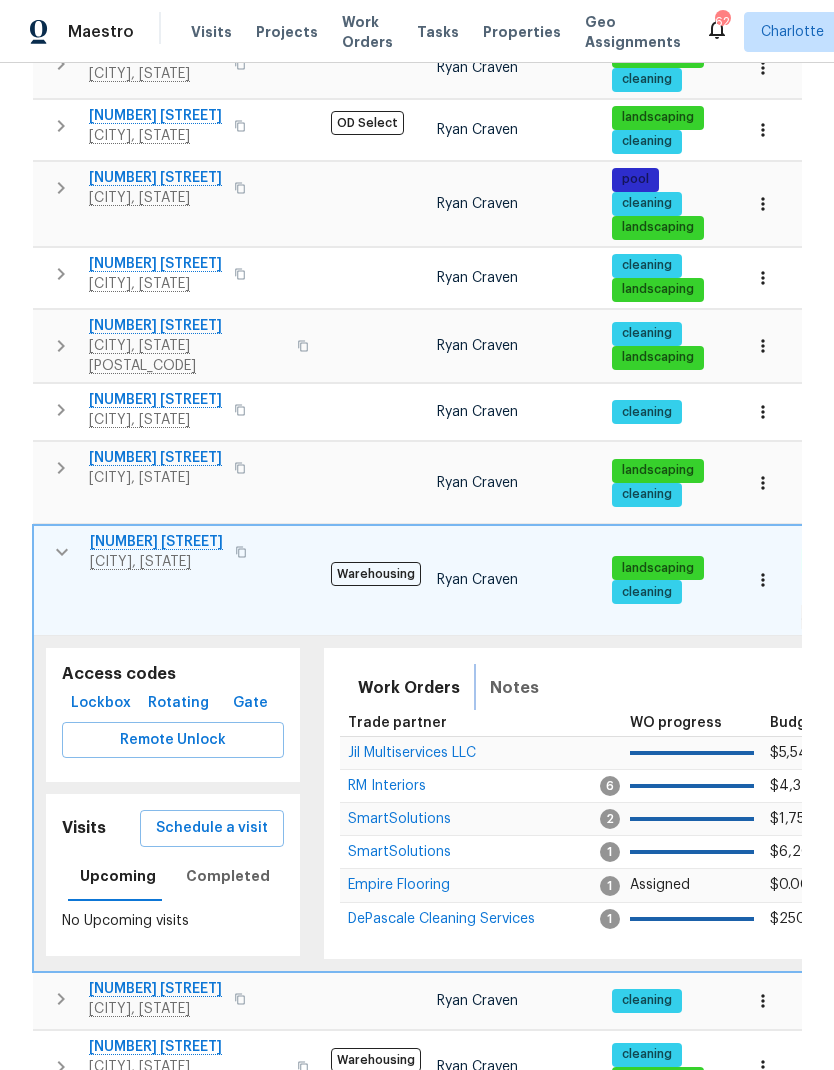 click on "Notes" at bounding box center [514, 688] 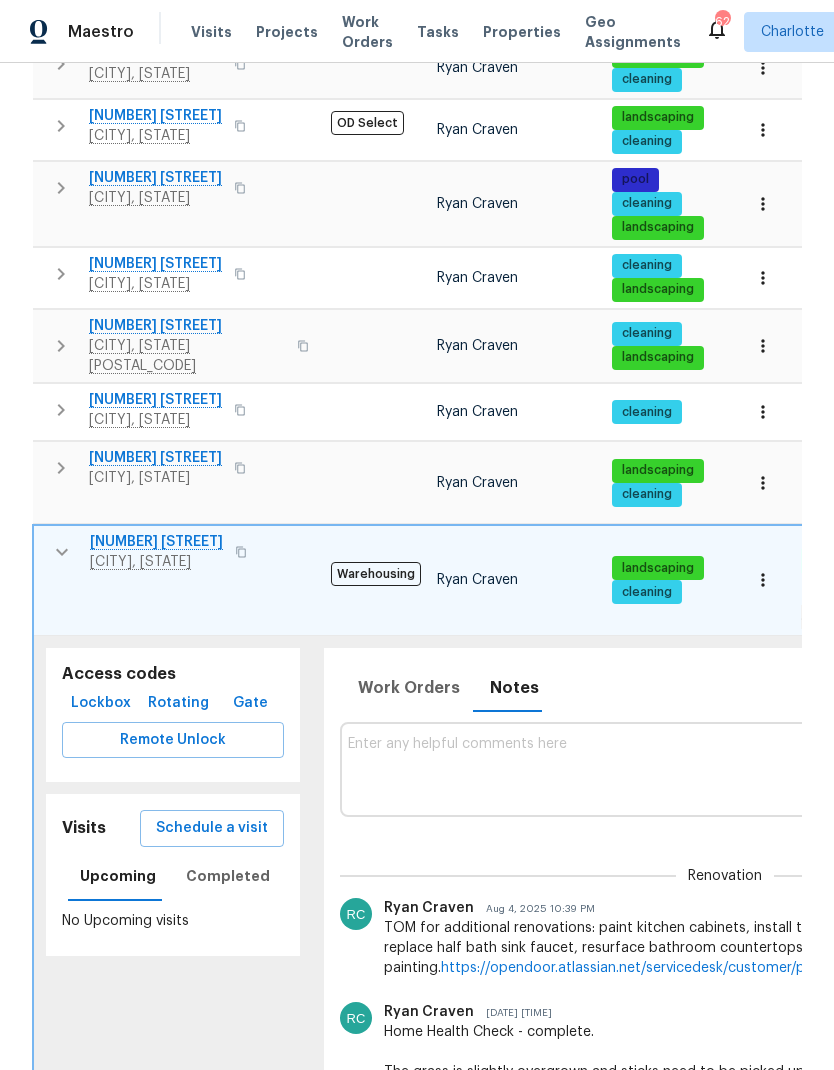 click on "316 Epperstone Ln Matthews, NC 28105" at bounding box center [178, 552] 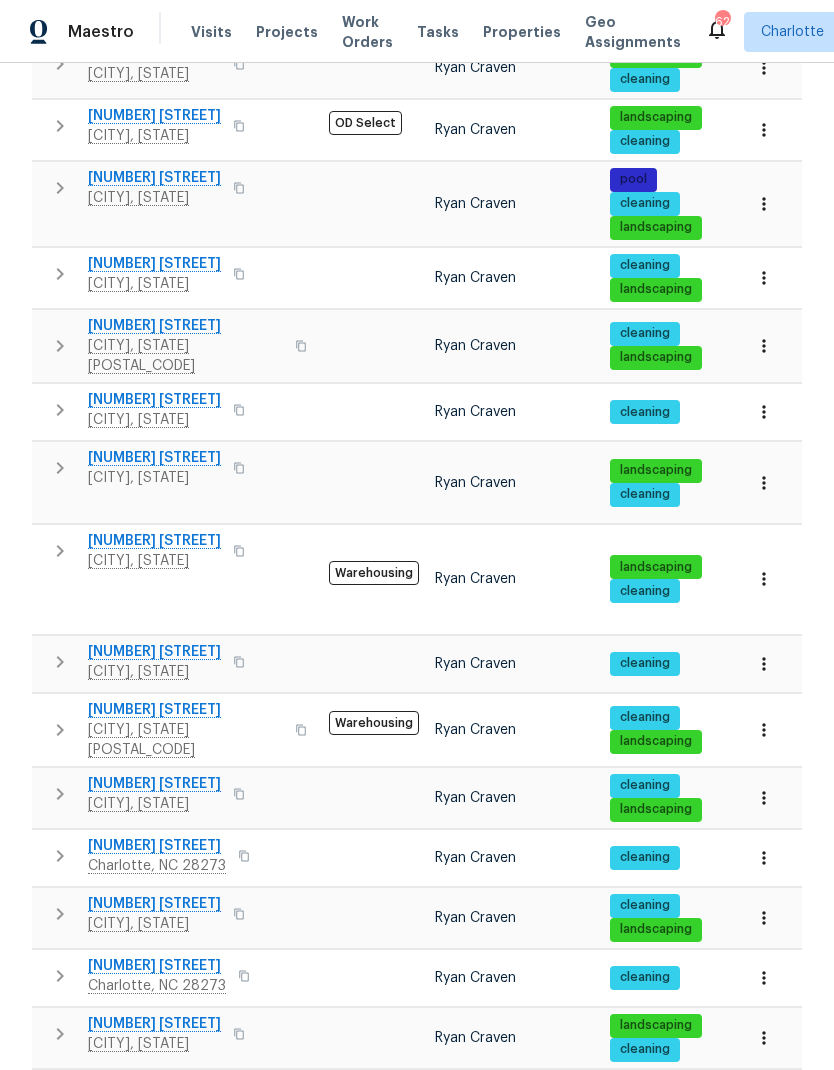 click at bounding box center (60, 468) 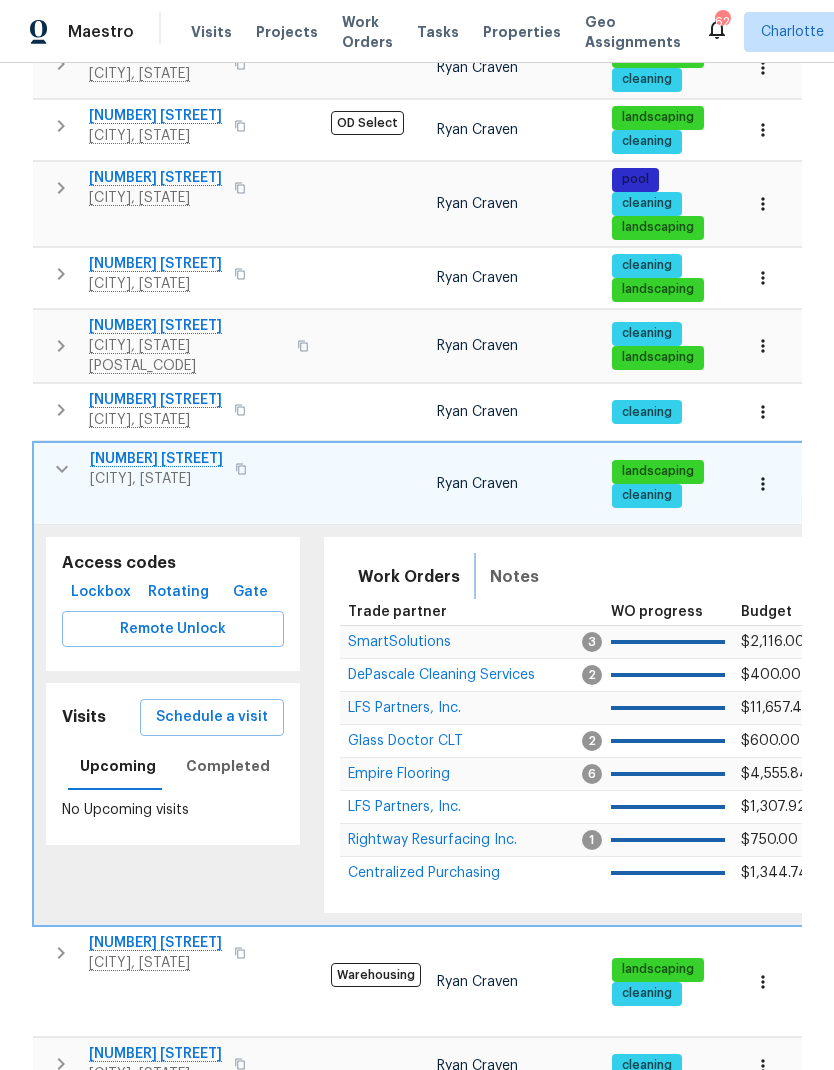 click on "Notes" at bounding box center [514, 577] 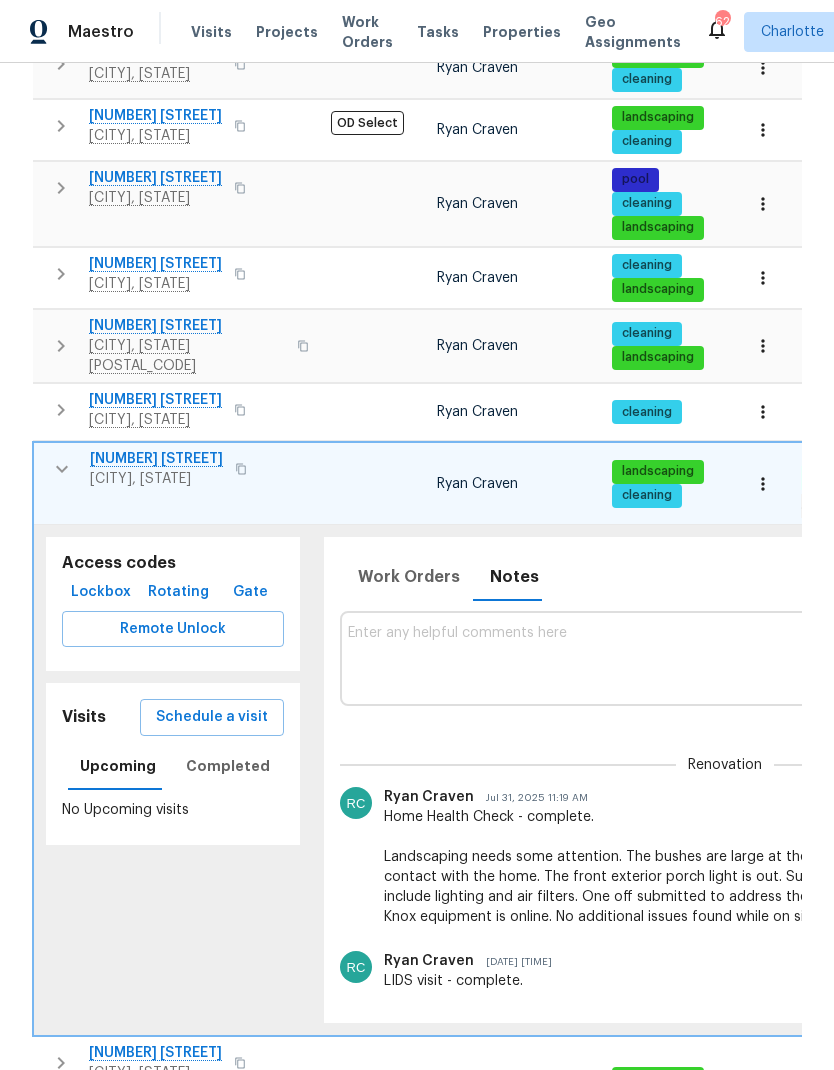 click at bounding box center (725, 658) 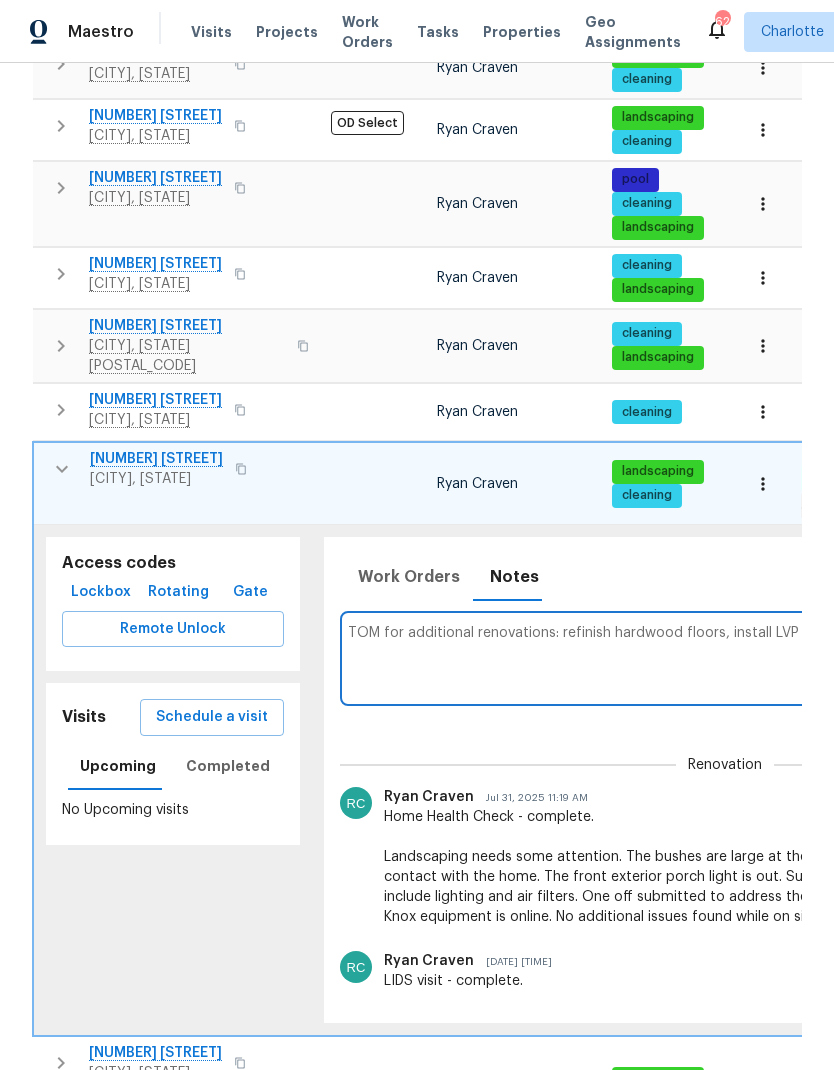 scroll, scrollTop: 0, scrollLeft: 294, axis: horizontal 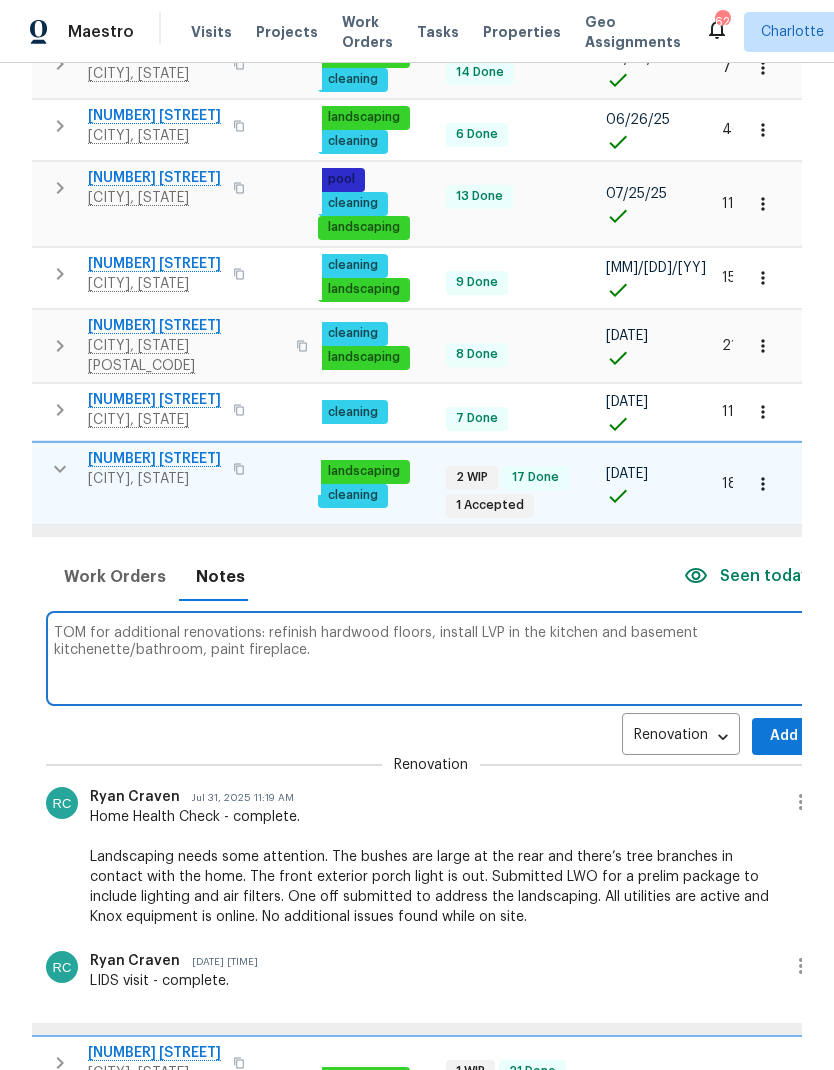 click on "TOM for additional renovations: refinish hardwood floors, install LVP in the kitchen and basement kitchenette/bathroom, paint fireplace." at bounding box center (431, 658) 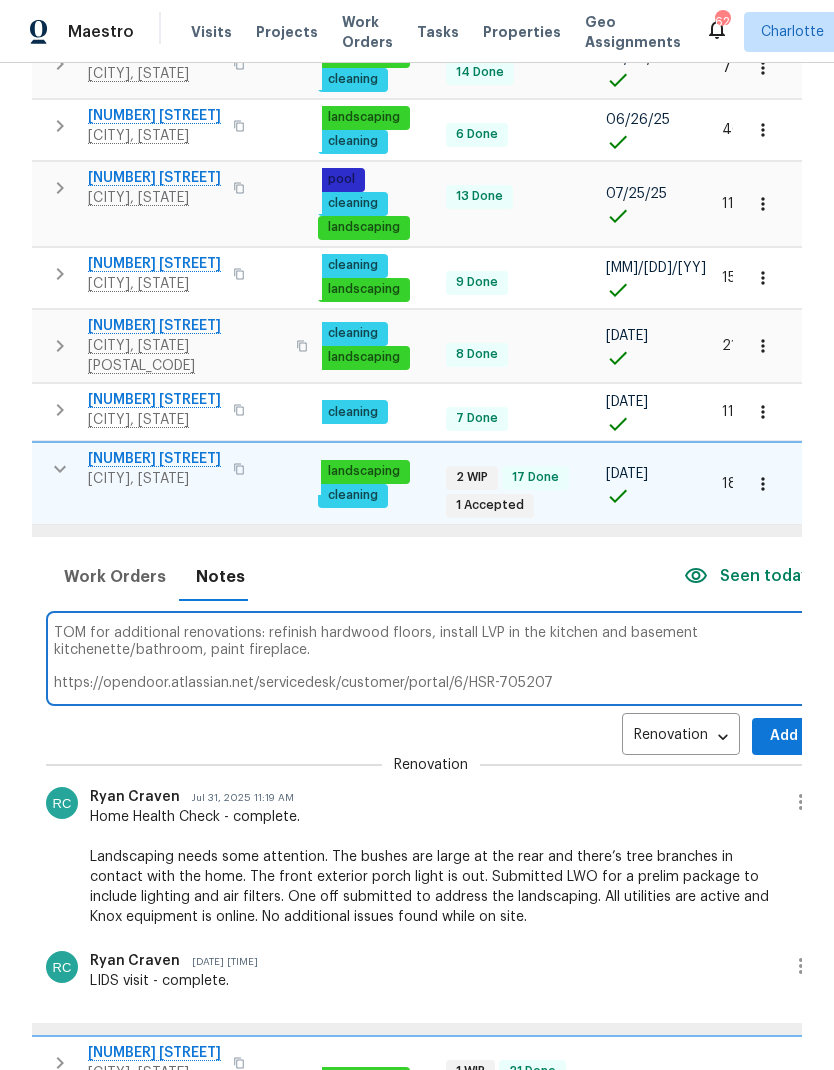 type on "TOM for additional renovations: refinish hardwood floors, install LVP in the kitchen and basement kitchenette/bathroom, paint fireplace.
https://opendoor.atlassian.net/servicedesk/customer/portal/6/HSR-705207" 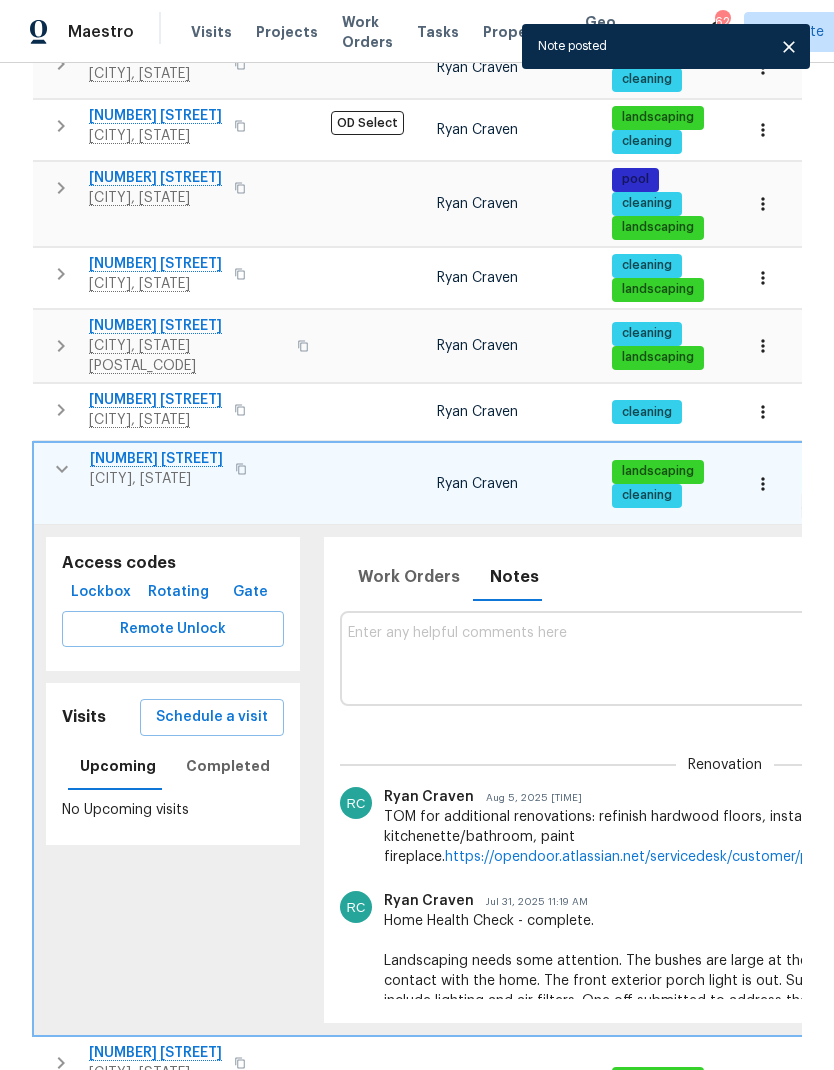 scroll, scrollTop: 0, scrollLeft: 0, axis: both 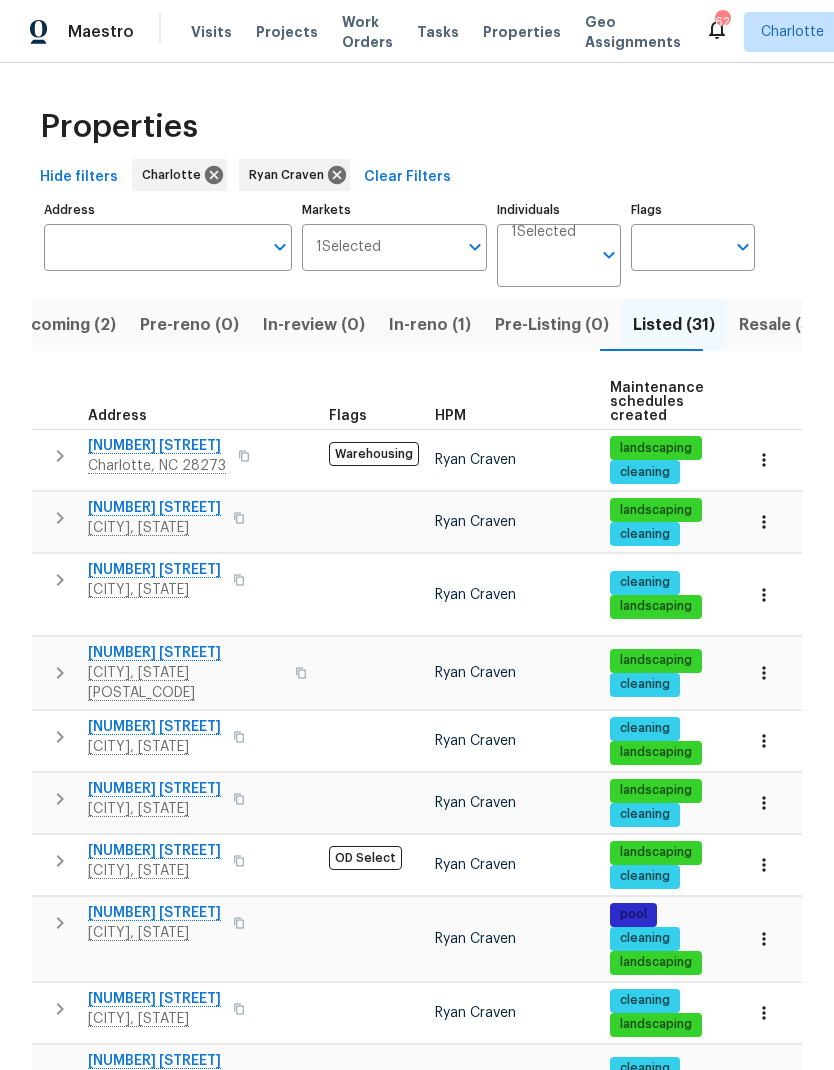 click on "In-reno (1)" at bounding box center [430, 325] 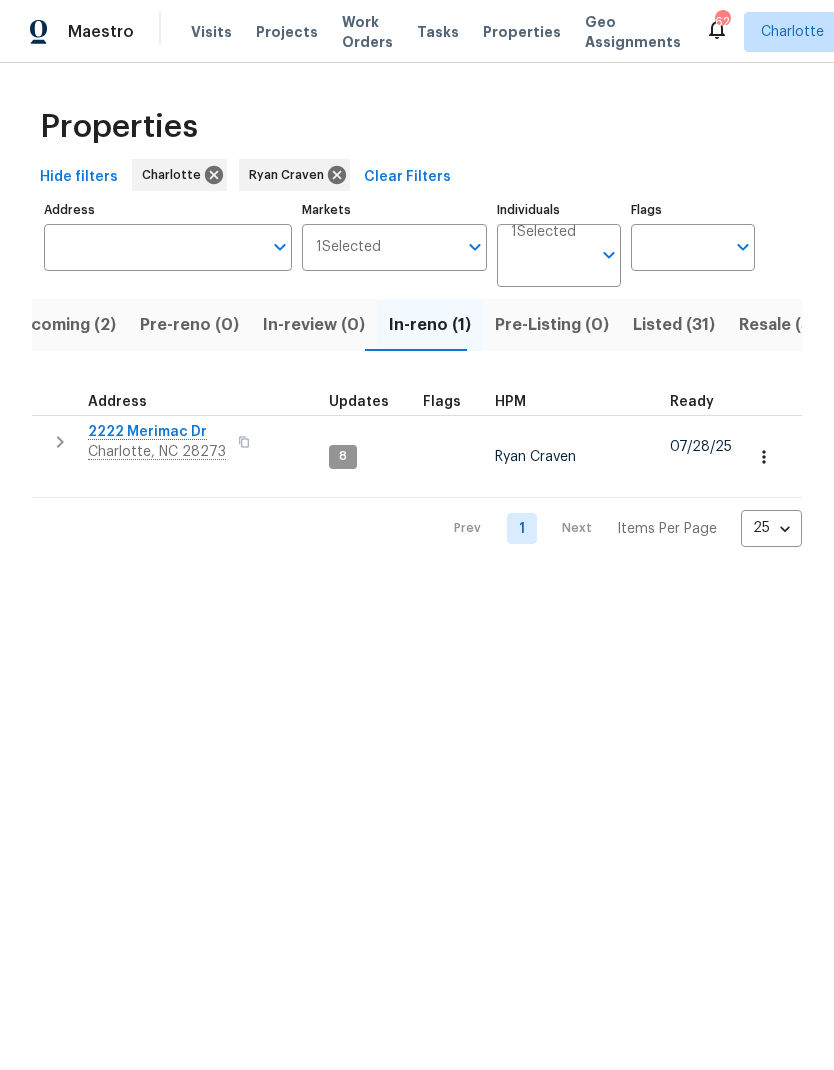 click at bounding box center (60, 442) 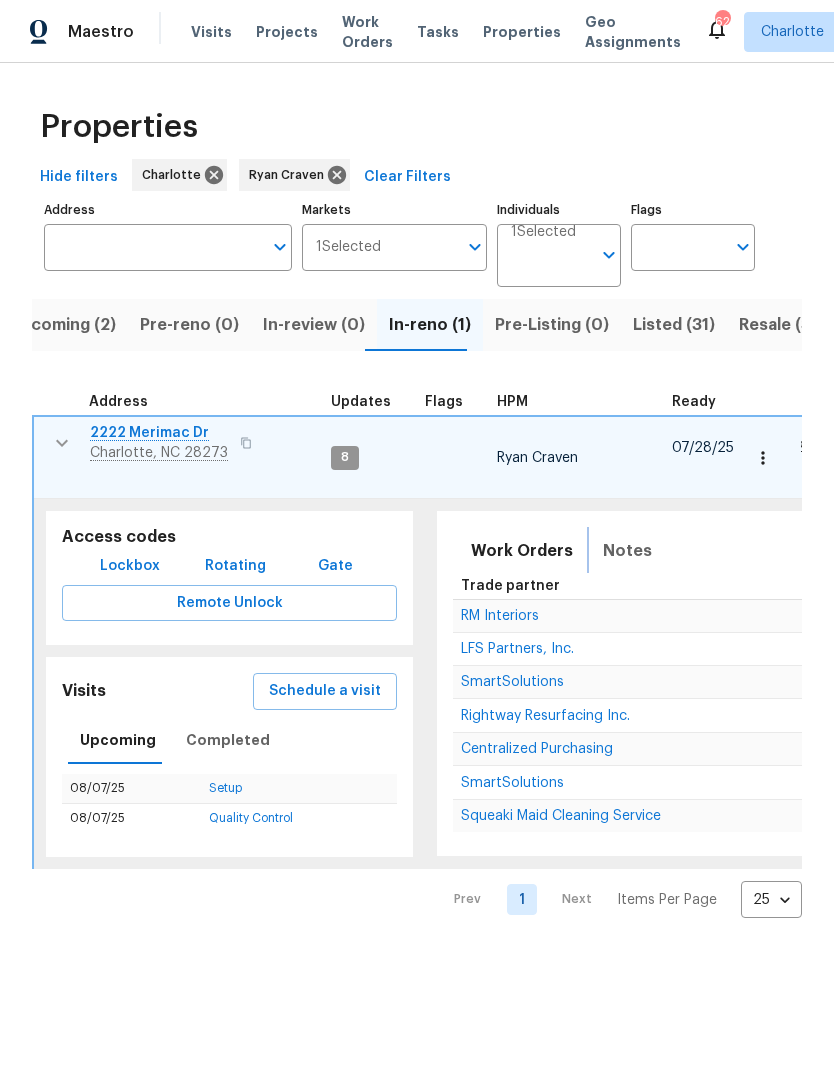 click on "Notes" at bounding box center (627, 551) 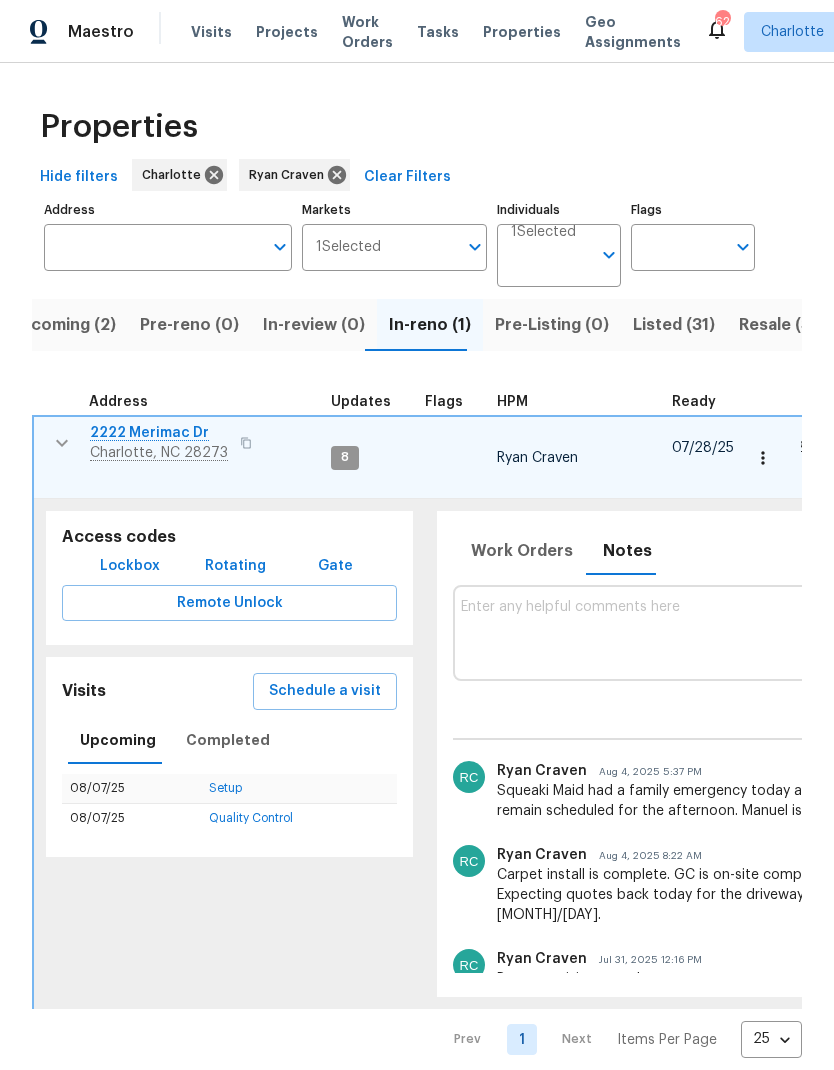 click at bounding box center (1008, 632) 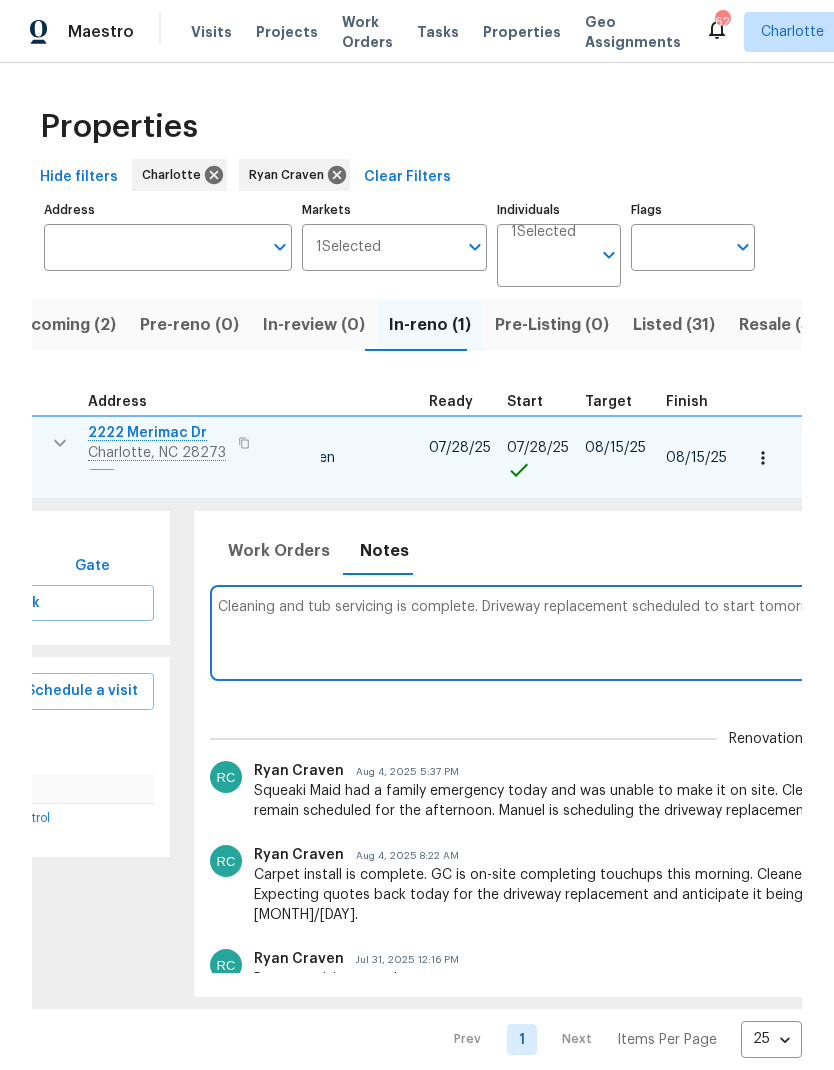 scroll, scrollTop: 0, scrollLeft: 249, axis: horizontal 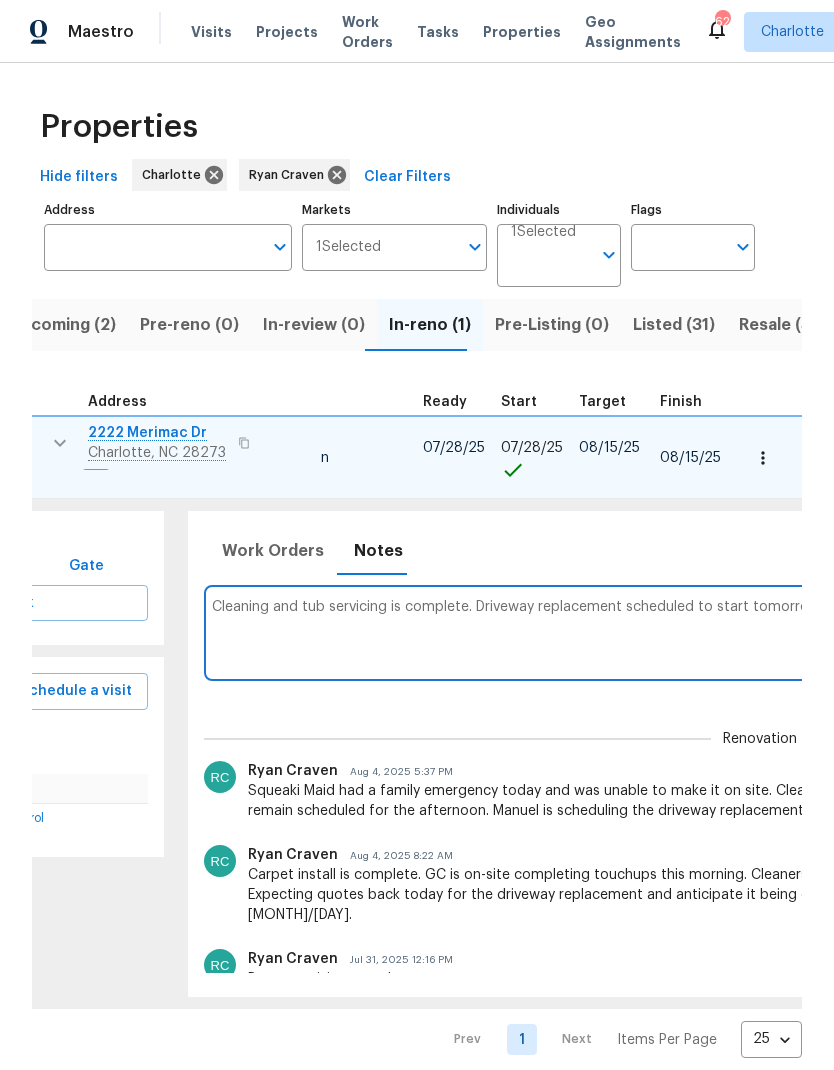 click on "Cleaning and tub servicing is complete. Driveway replacement scheduled to start tomorrow, weather permitting." at bounding box center [759, 632] 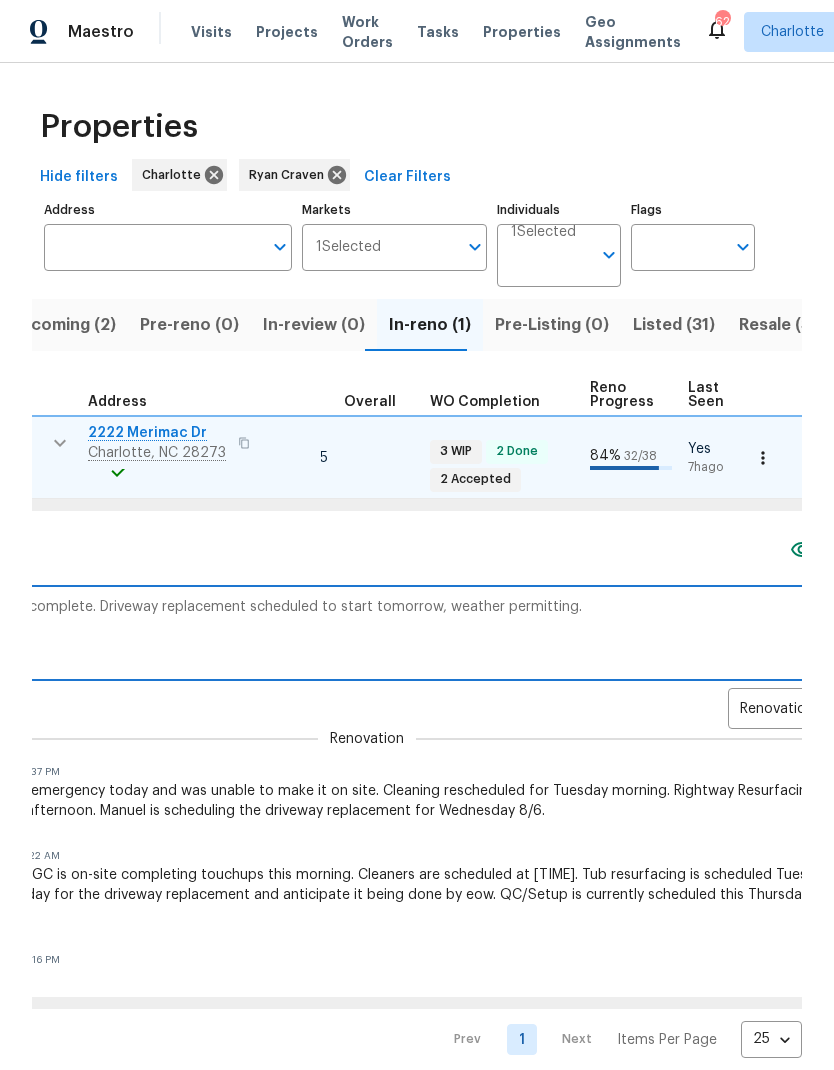 scroll, scrollTop: 0, scrollLeft: 657, axis: horizontal 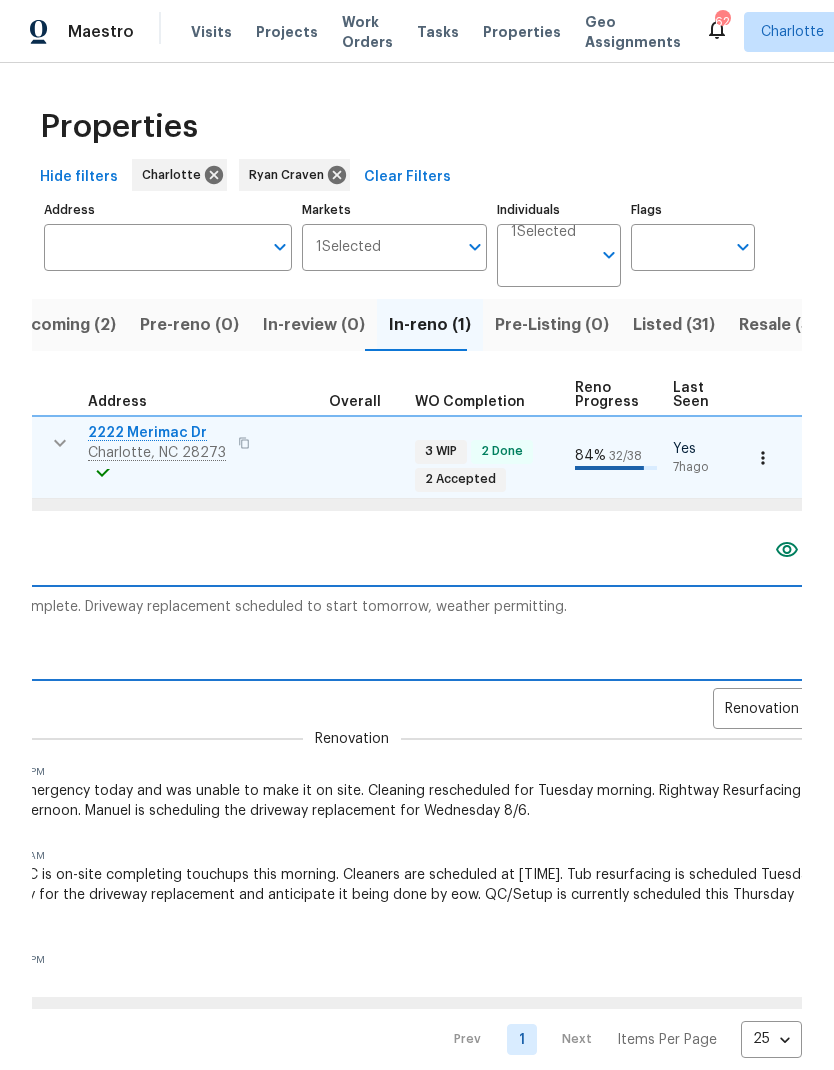 click on "Cleaning and tub resurfacing is complete. Driveway replacement scheduled to start tomorrow, weather permitting." at bounding box center (351, 632) 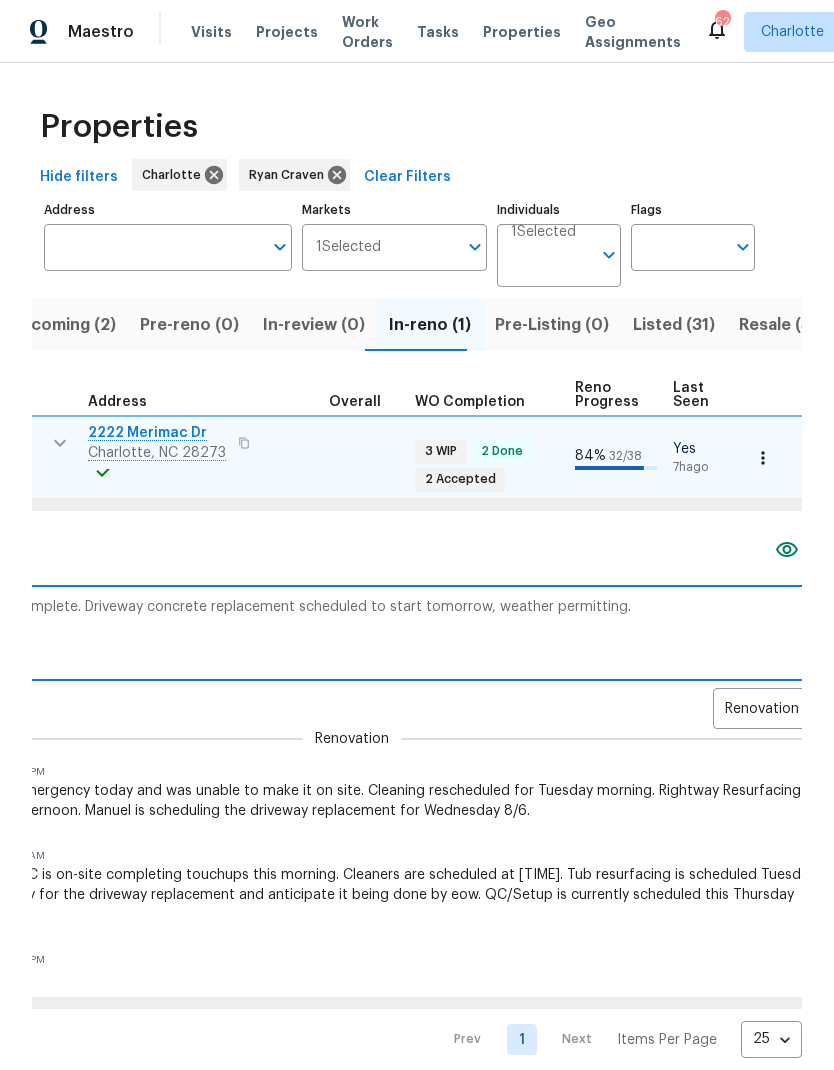 click on "Cleaning and tub resurfacing is complete. Driveway concrete replacement scheduled to start tomorrow, weather permitting." at bounding box center (351, 632) 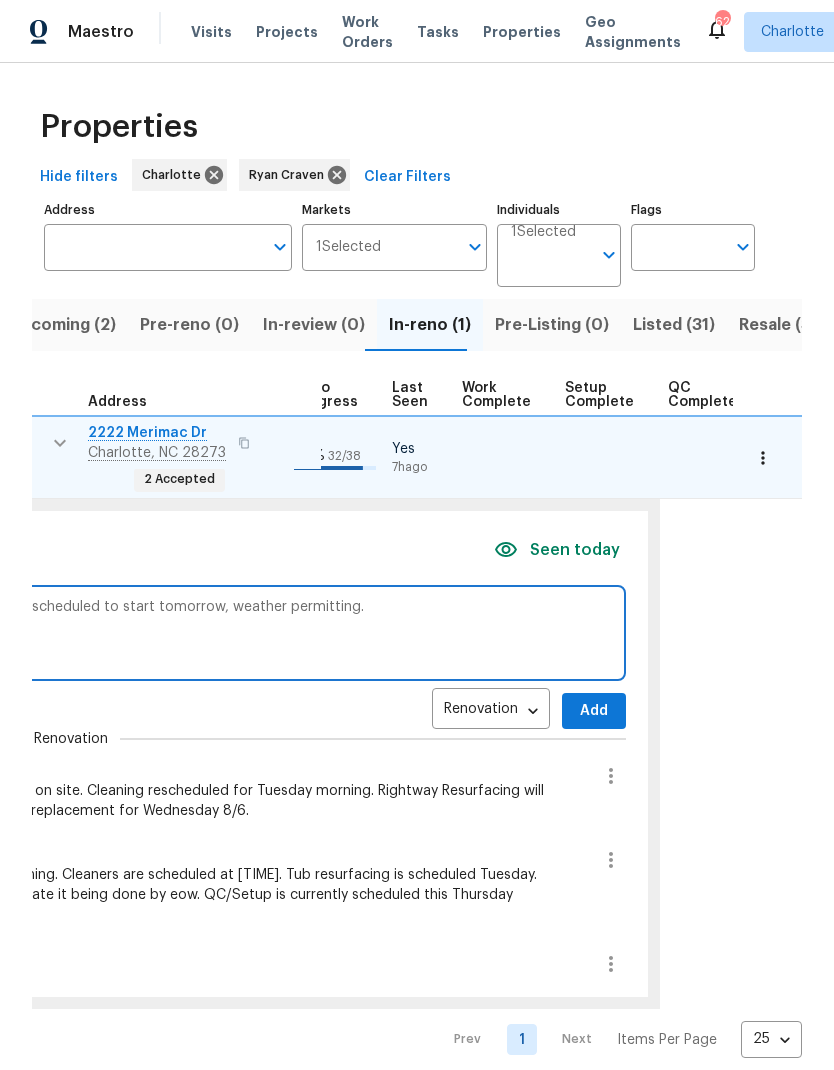 scroll, scrollTop: 0, scrollLeft: 925, axis: horizontal 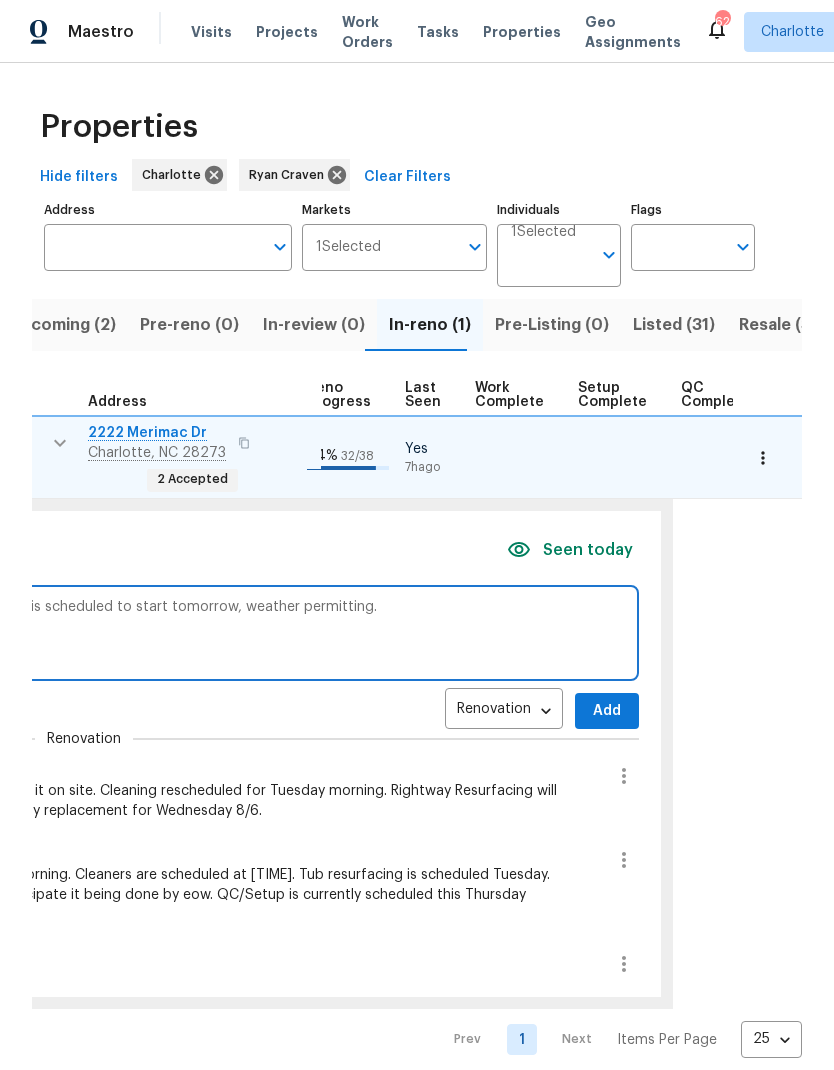 type on "Cleaning and tub resurfacing is complete. Driveway concrete replacement is scheduled to start tomorrow, weather permitting." 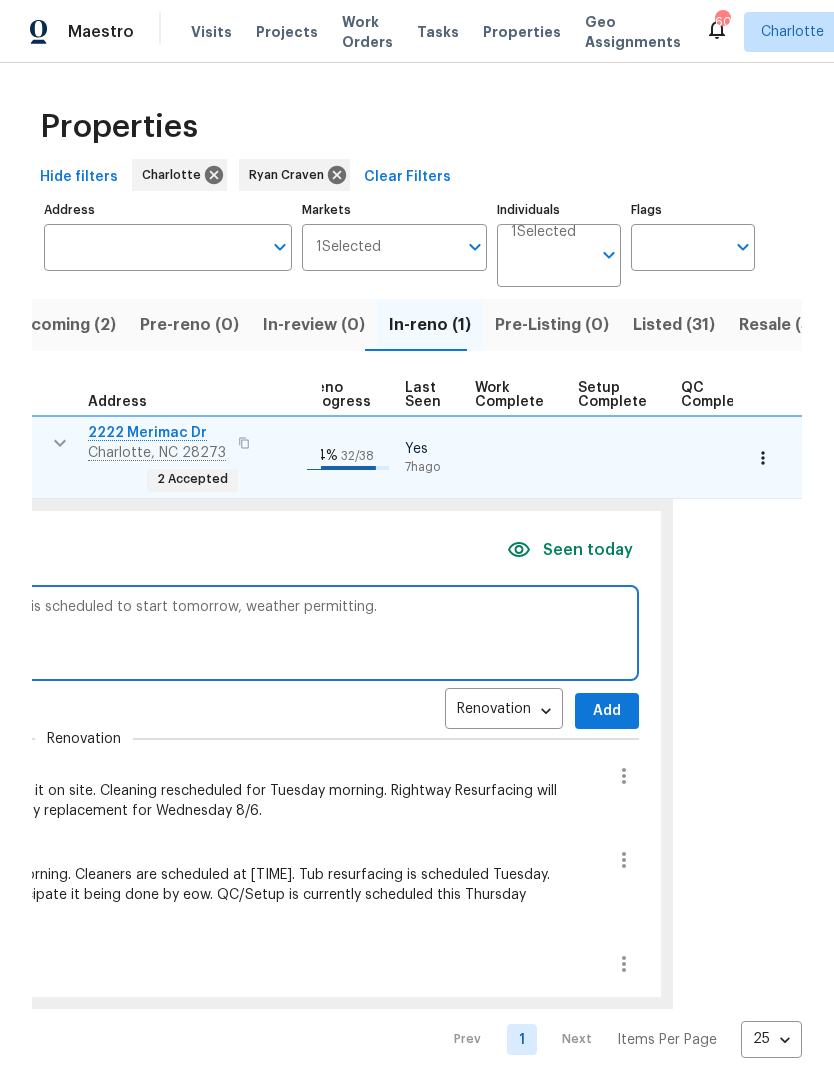 click on "Add" at bounding box center [607, 711] 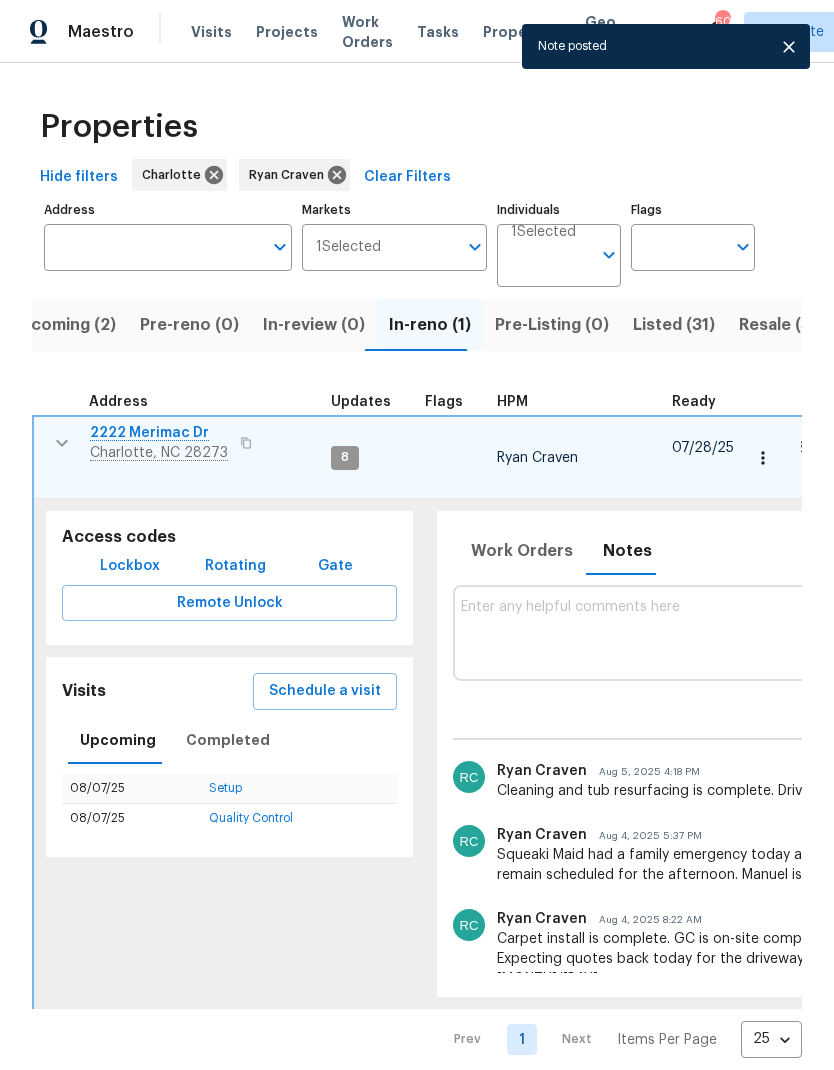 scroll, scrollTop: 0, scrollLeft: 0, axis: both 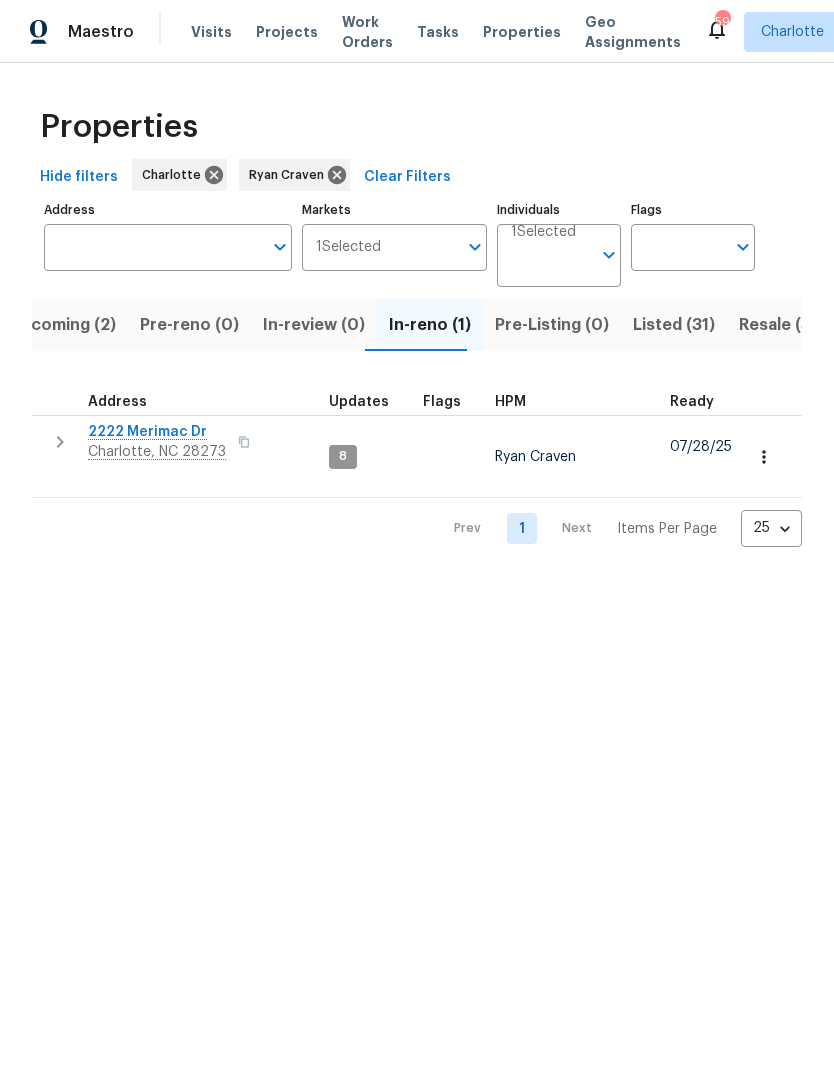 click on "Listed (31)" at bounding box center (674, 325) 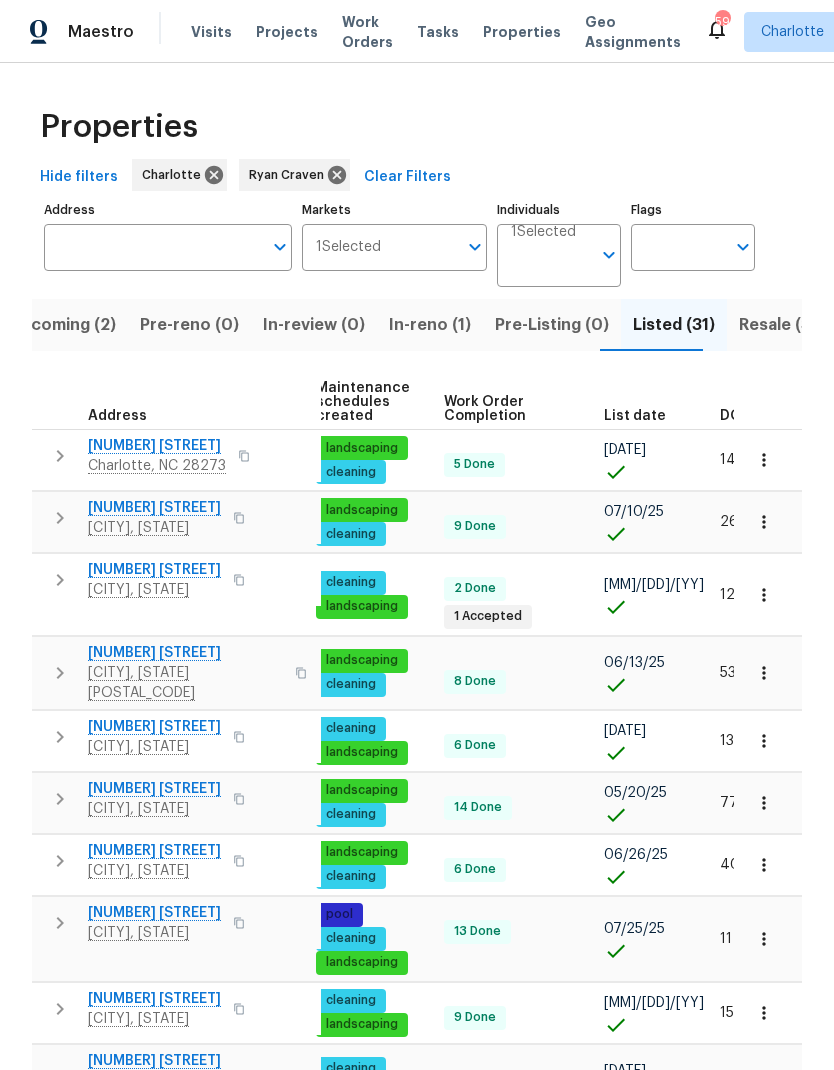 scroll, scrollTop: 0, scrollLeft: 292, axis: horizontal 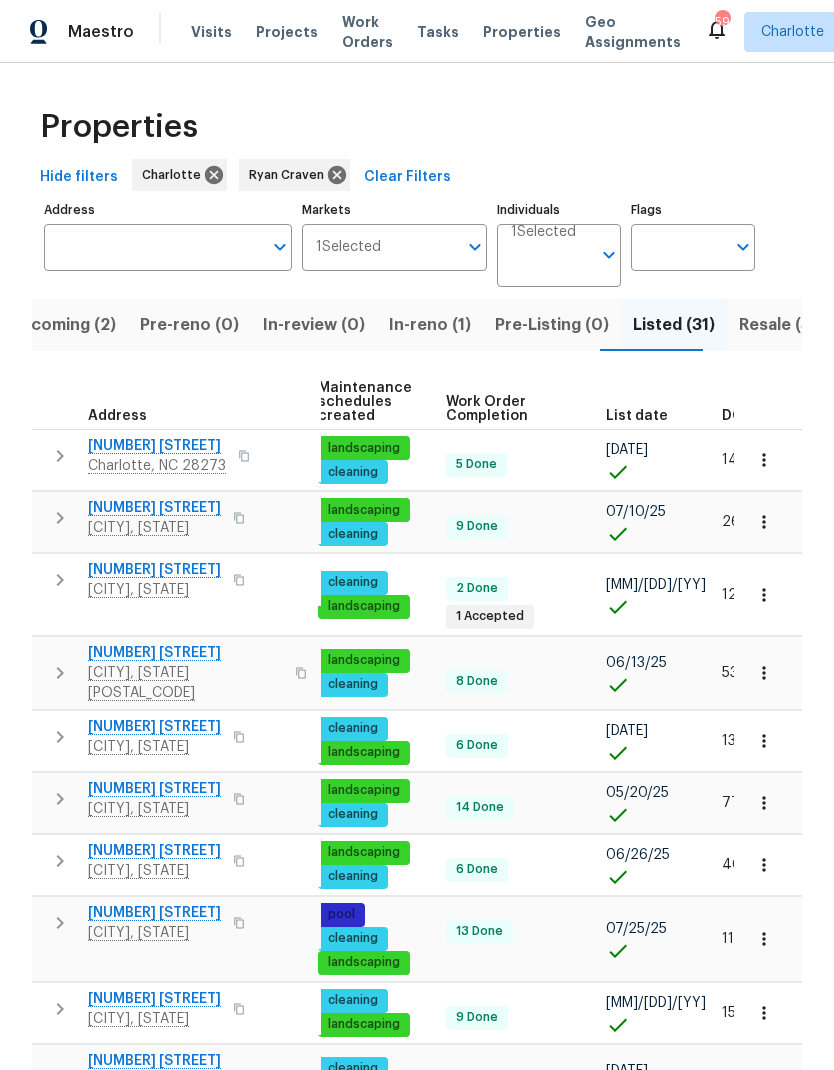 click on "DOM" at bounding box center (739, 416) 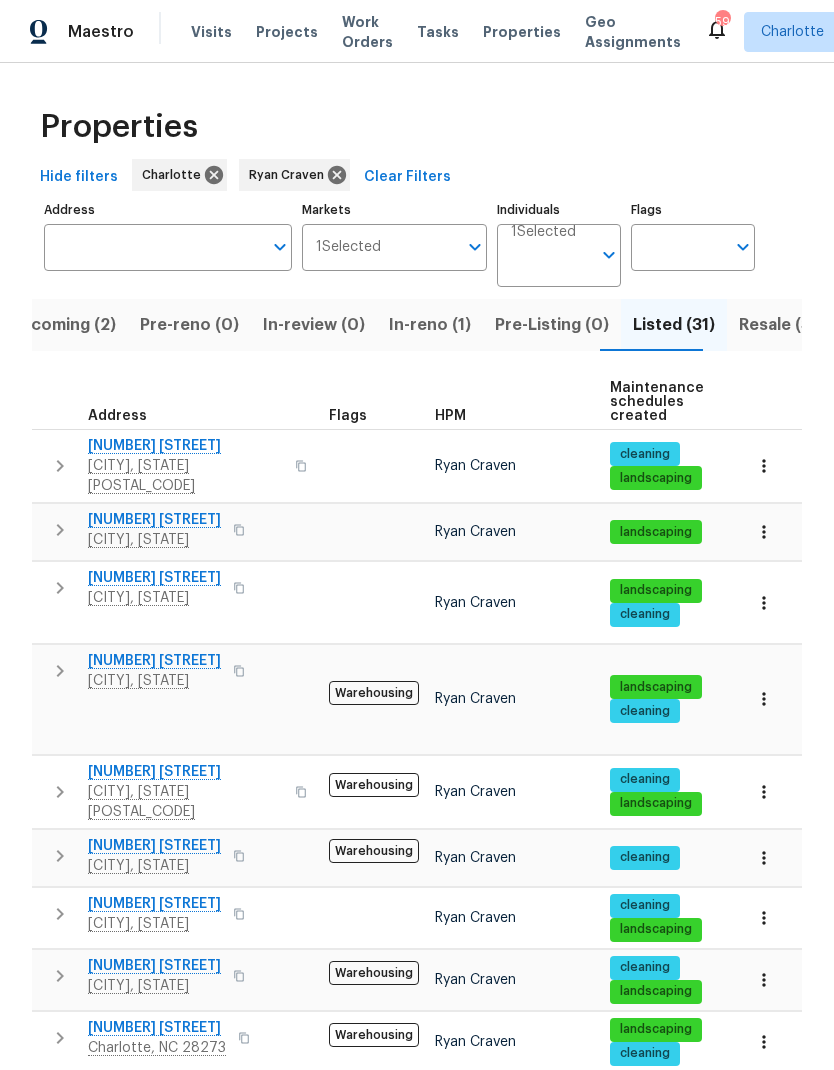 scroll, scrollTop: 0, scrollLeft: 0, axis: both 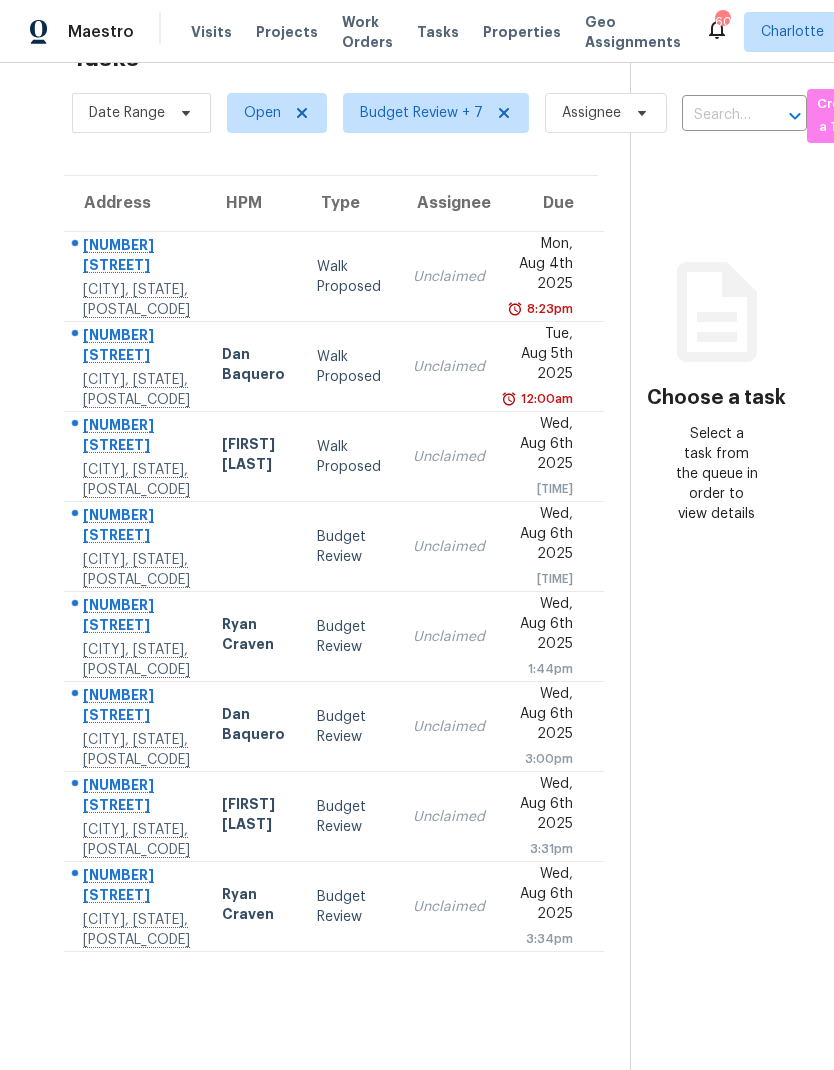 click on "Choose a task Select a task from the queue in order to view details" at bounding box center (716, 535) 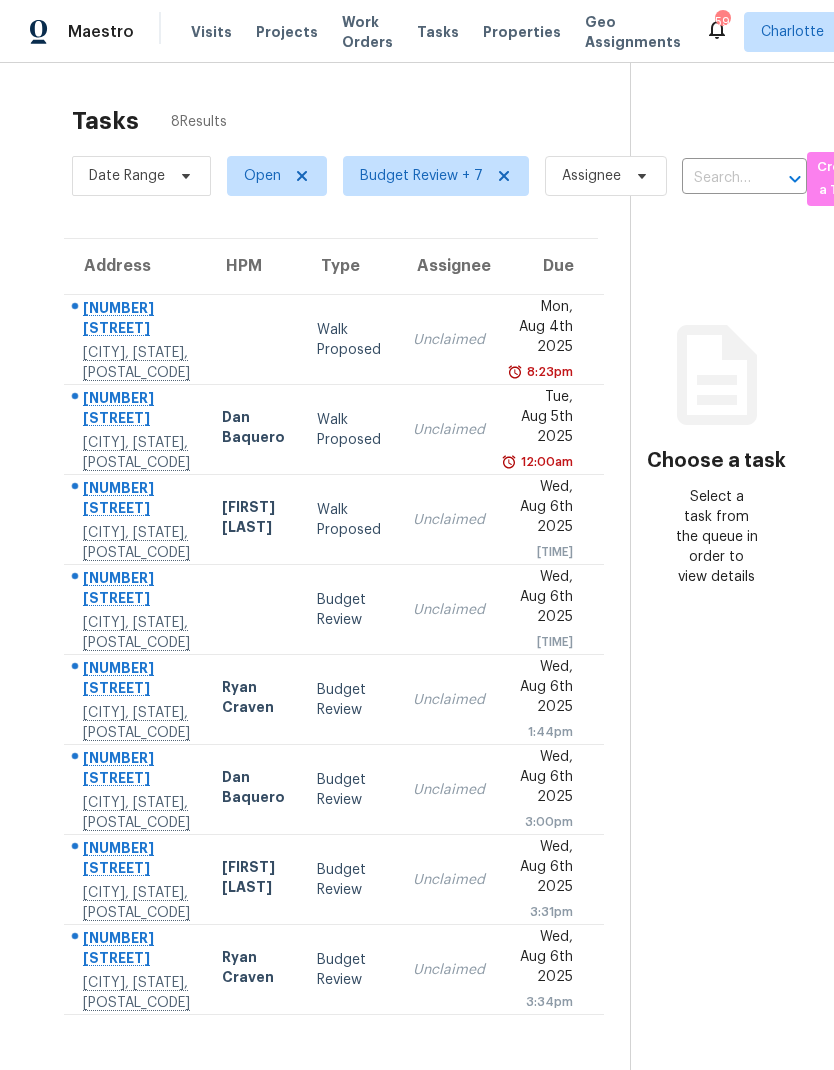 scroll, scrollTop: 0, scrollLeft: 0, axis: both 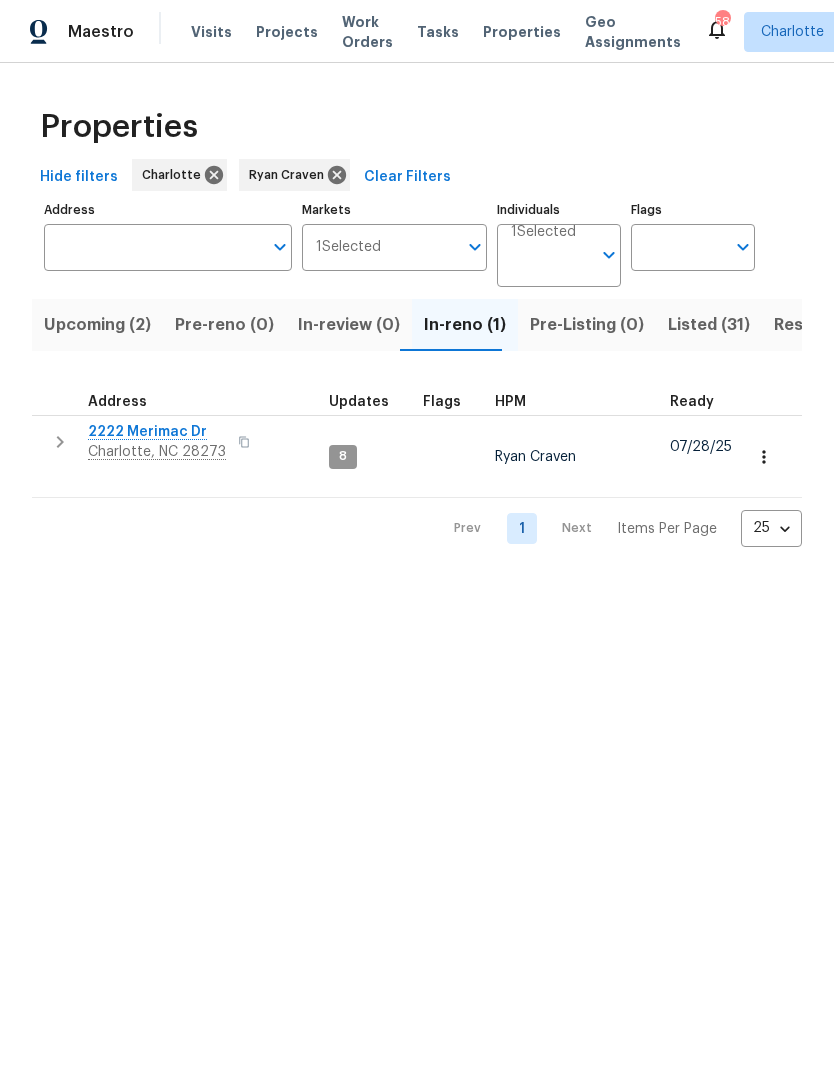 click on "Listed (31)" at bounding box center [709, 325] 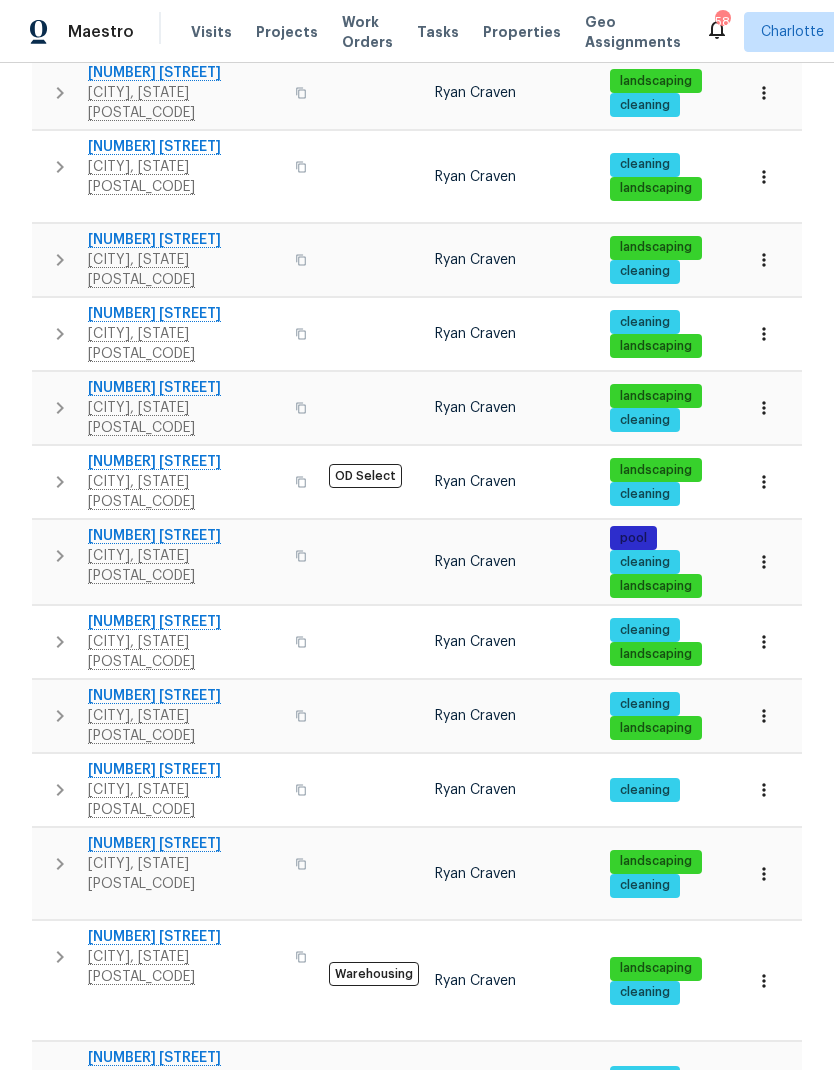 scroll, scrollTop: 469, scrollLeft: 0, axis: vertical 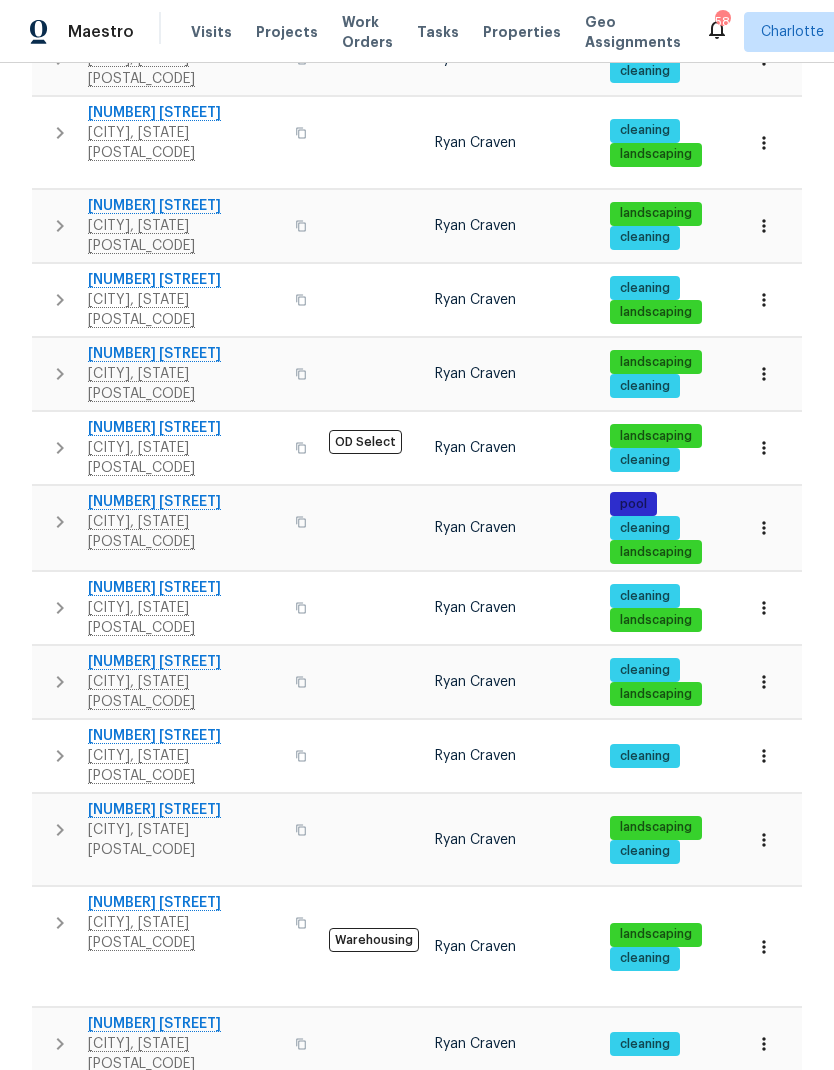 click 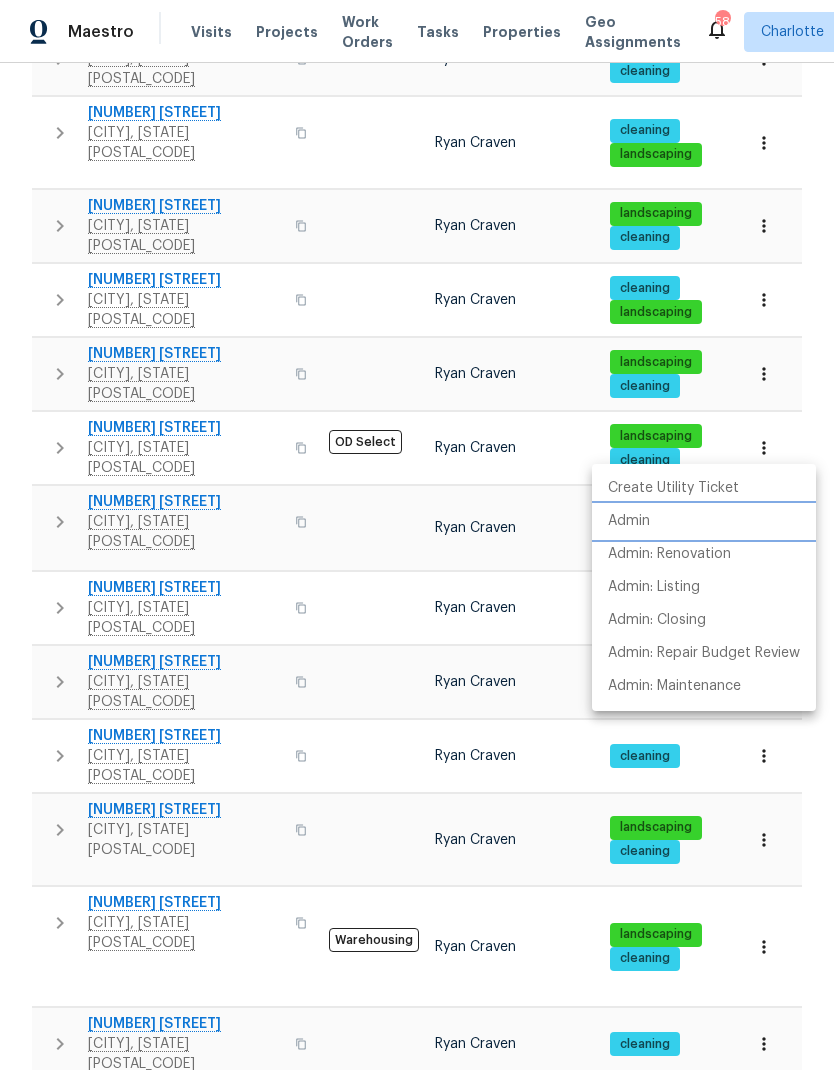 click on "Admin" at bounding box center [629, 521] 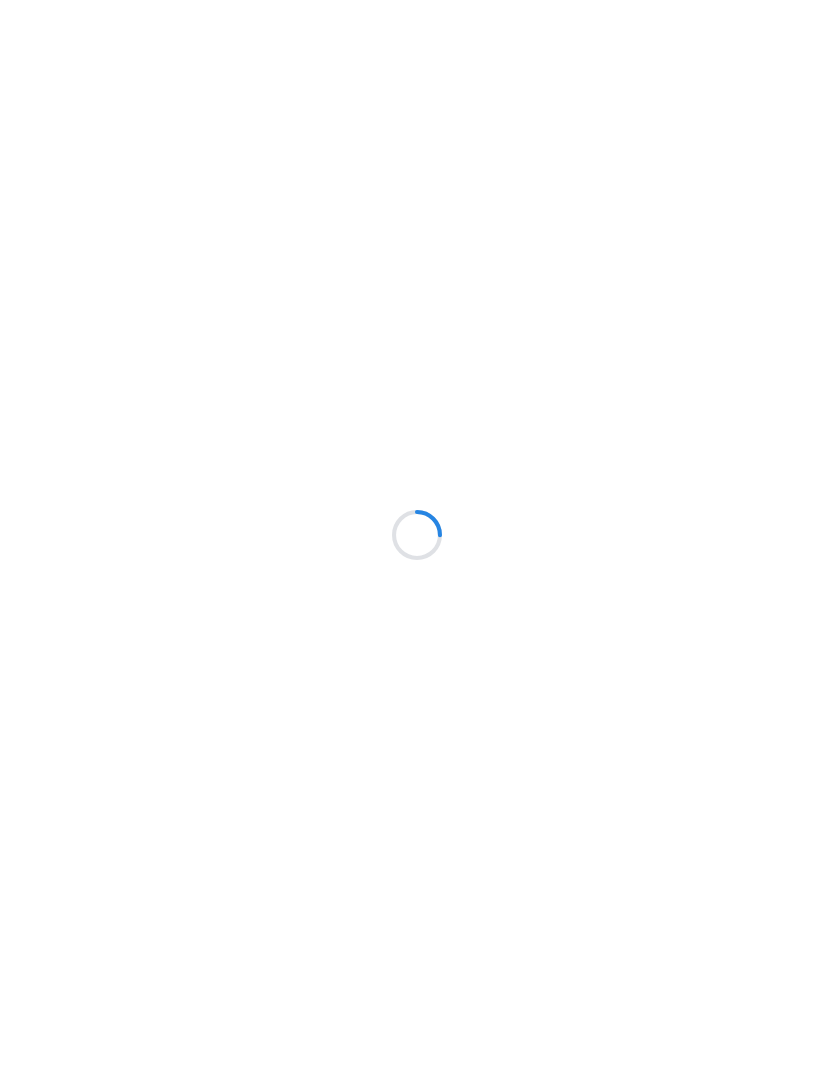 scroll, scrollTop: 0, scrollLeft: 0, axis: both 